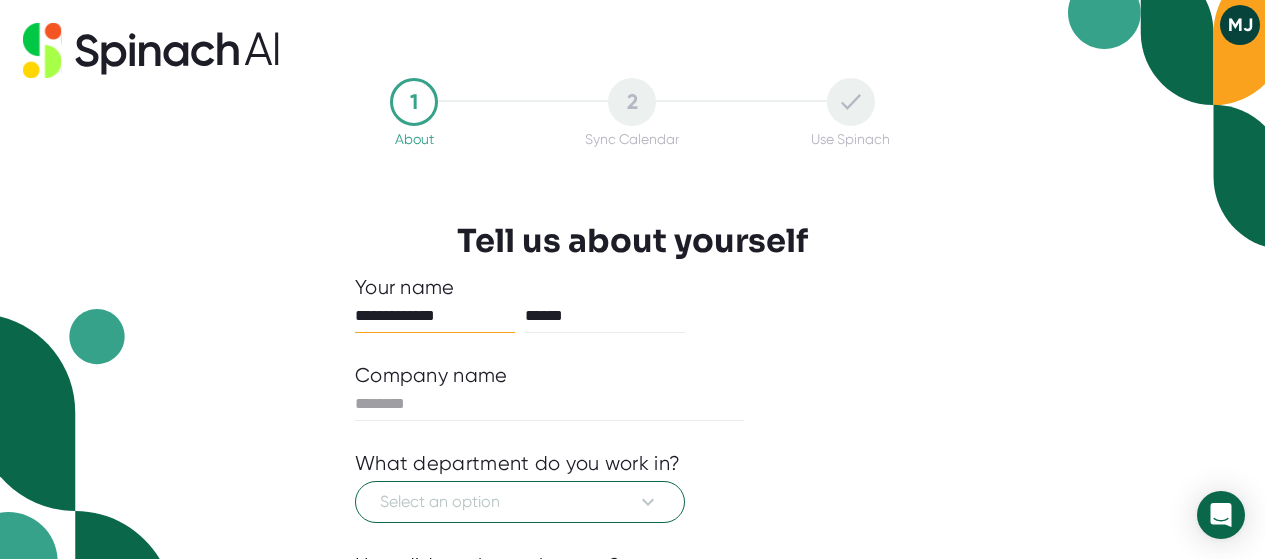scroll, scrollTop: 0, scrollLeft: 0, axis: both 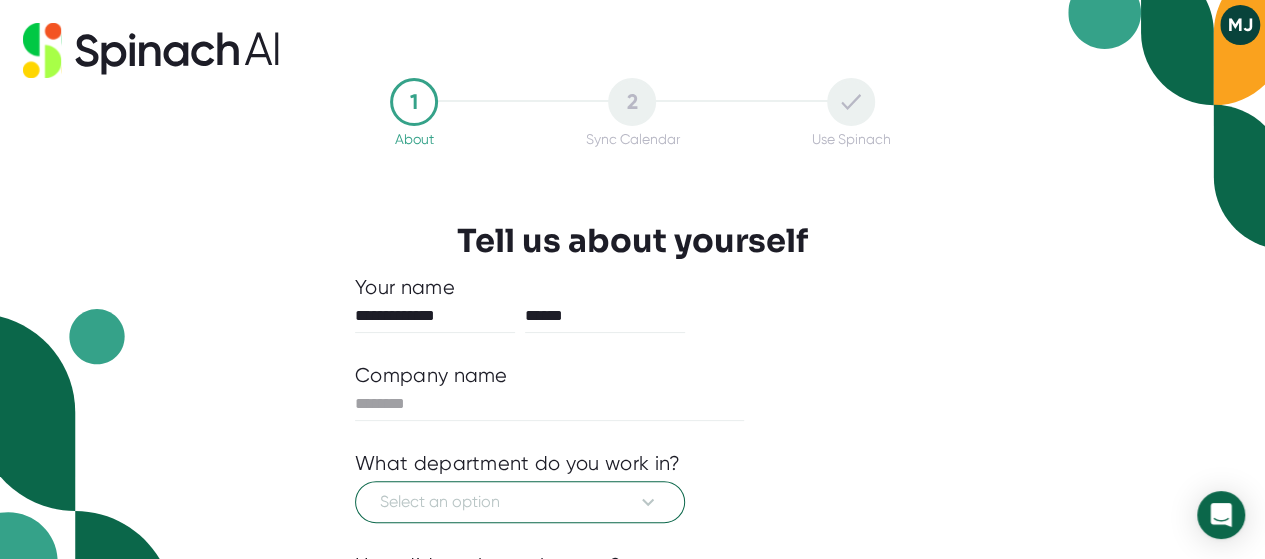 click on "Company name" at bounding box center (632, 375) 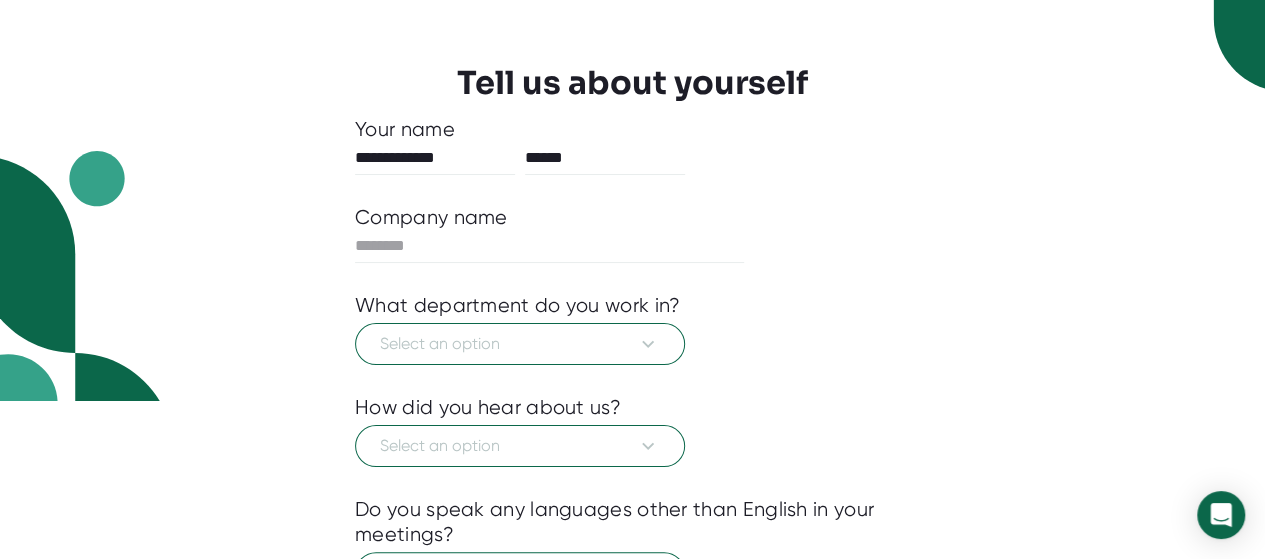 scroll, scrollTop: 160, scrollLeft: 0, axis: vertical 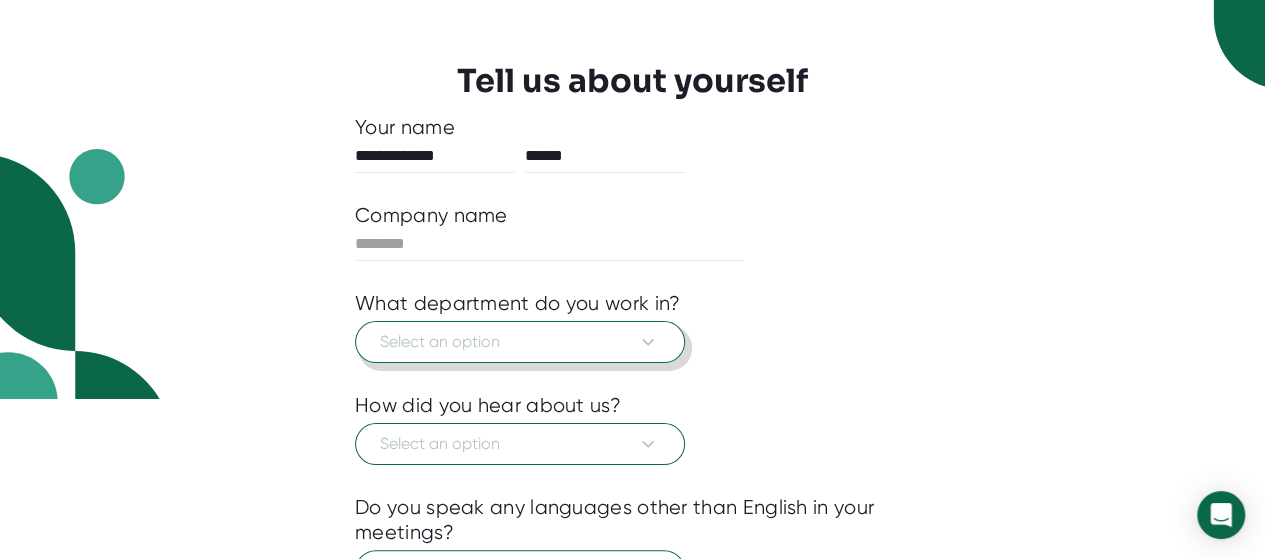 click on "Select an option" at bounding box center (520, 342) 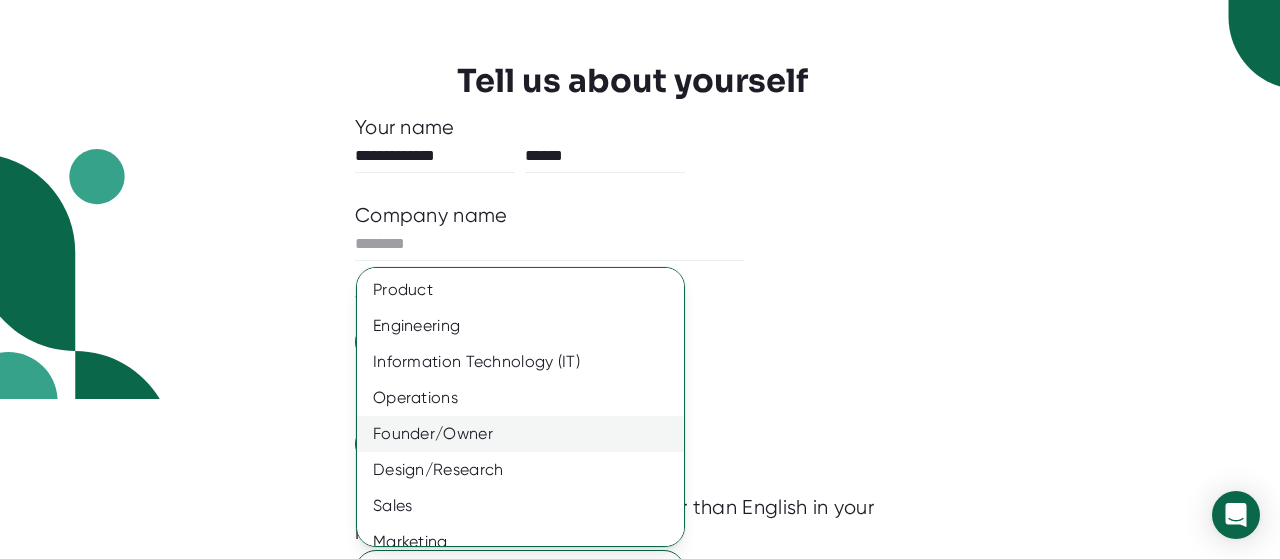 click on "Founder/Owner" at bounding box center [528, 434] 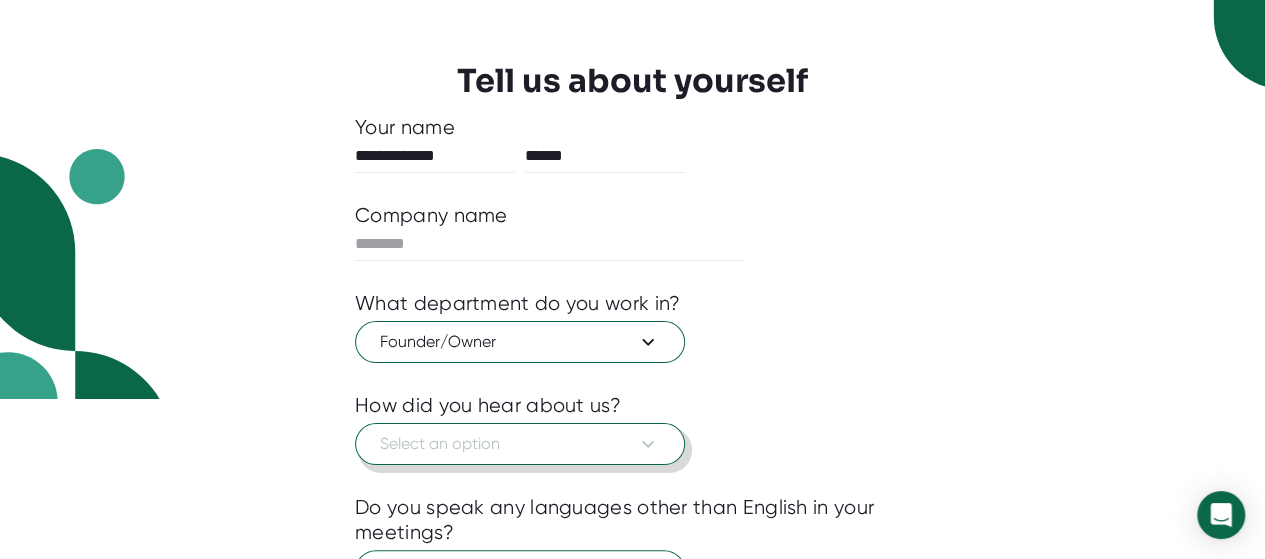 click on "Select an option" at bounding box center (520, 444) 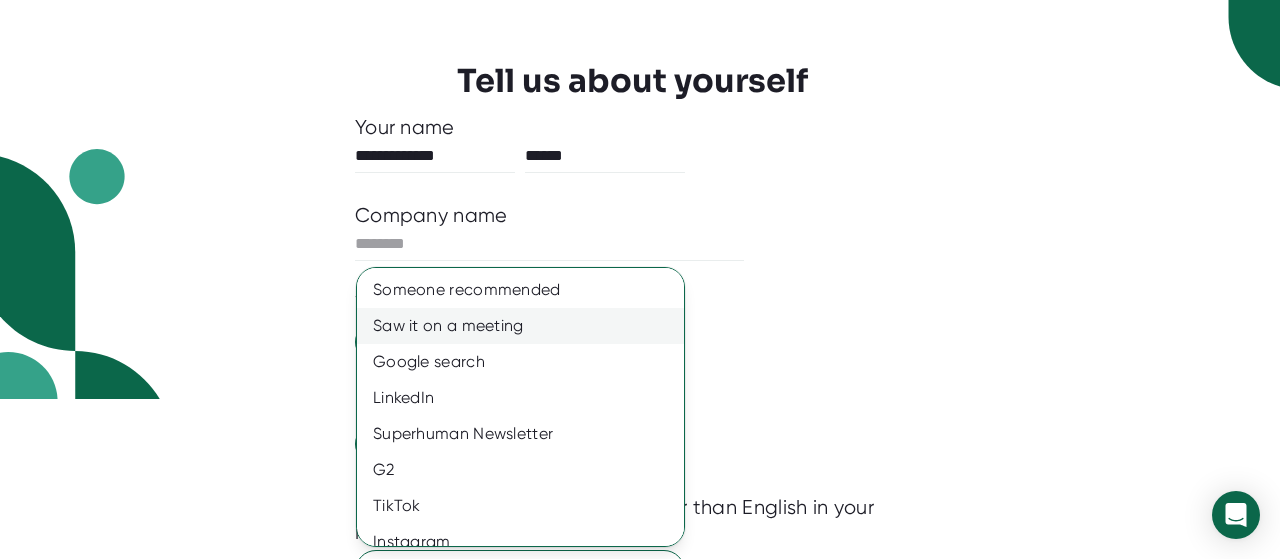 click on "Saw it on a meeting" at bounding box center (528, 326) 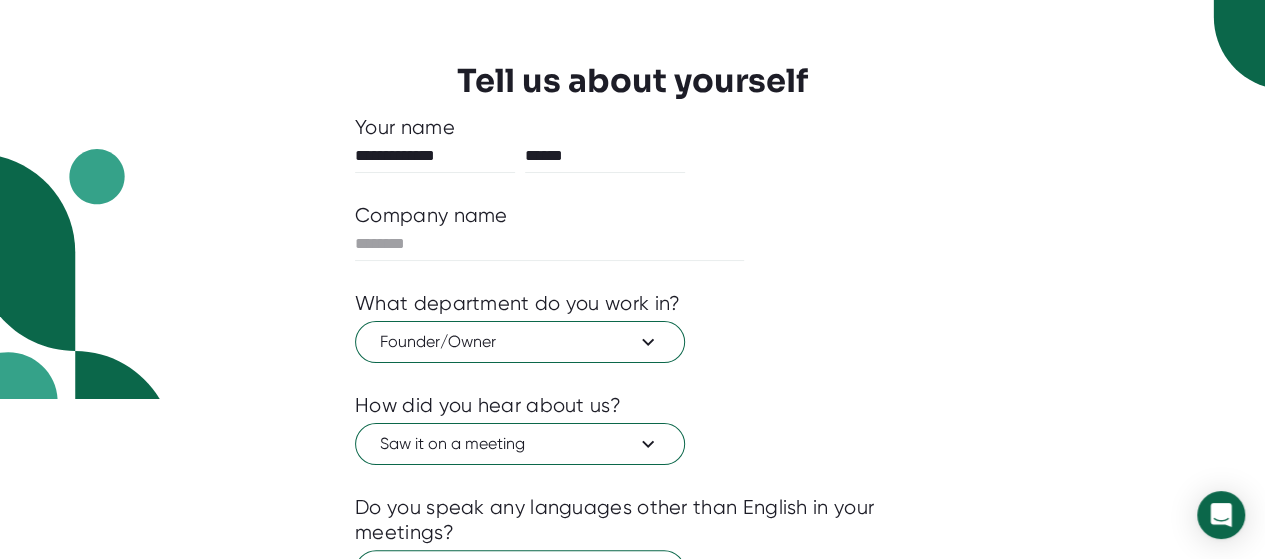 click on "How did you hear about us?" at bounding box center (632, 405) 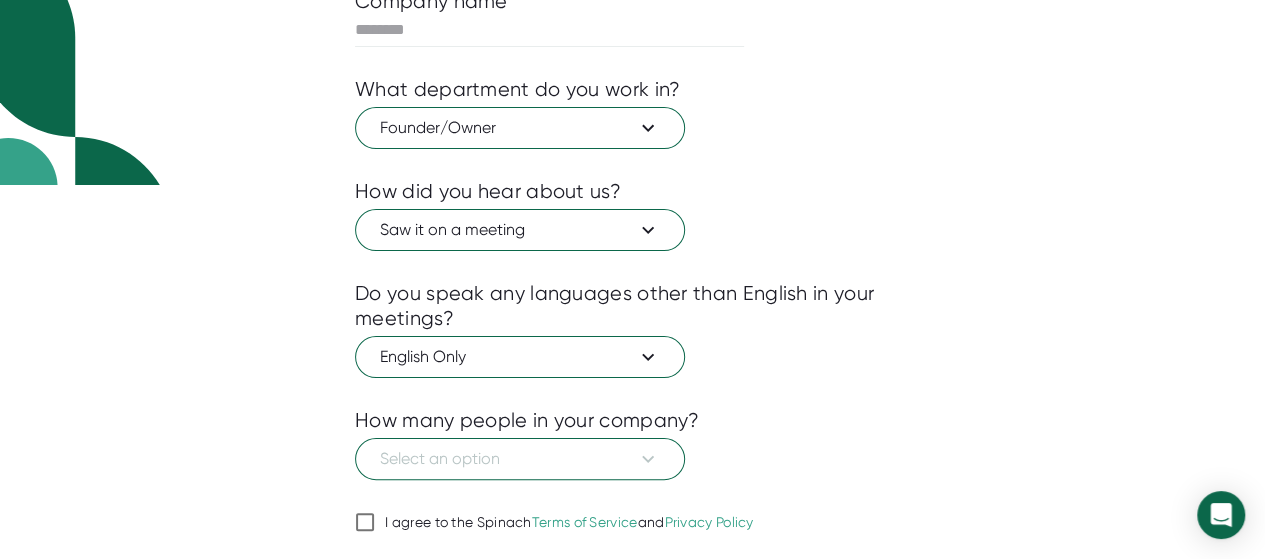 scroll, scrollTop: 431, scrollLeft: 0, axis: vertical 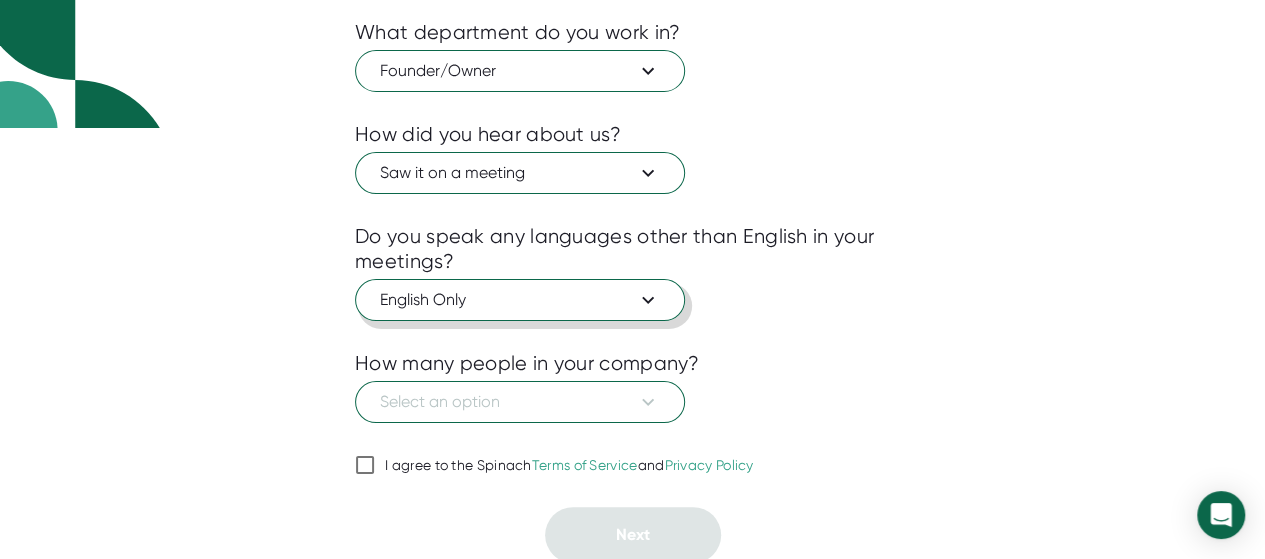 click 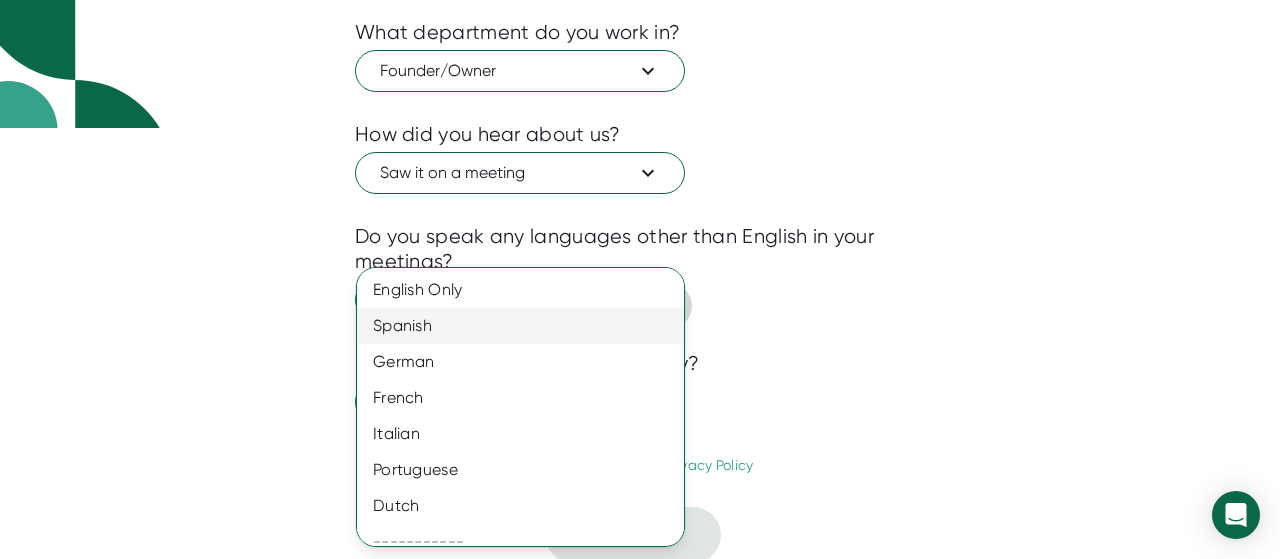 click on "Spanish" at bounding box center [528, 326] 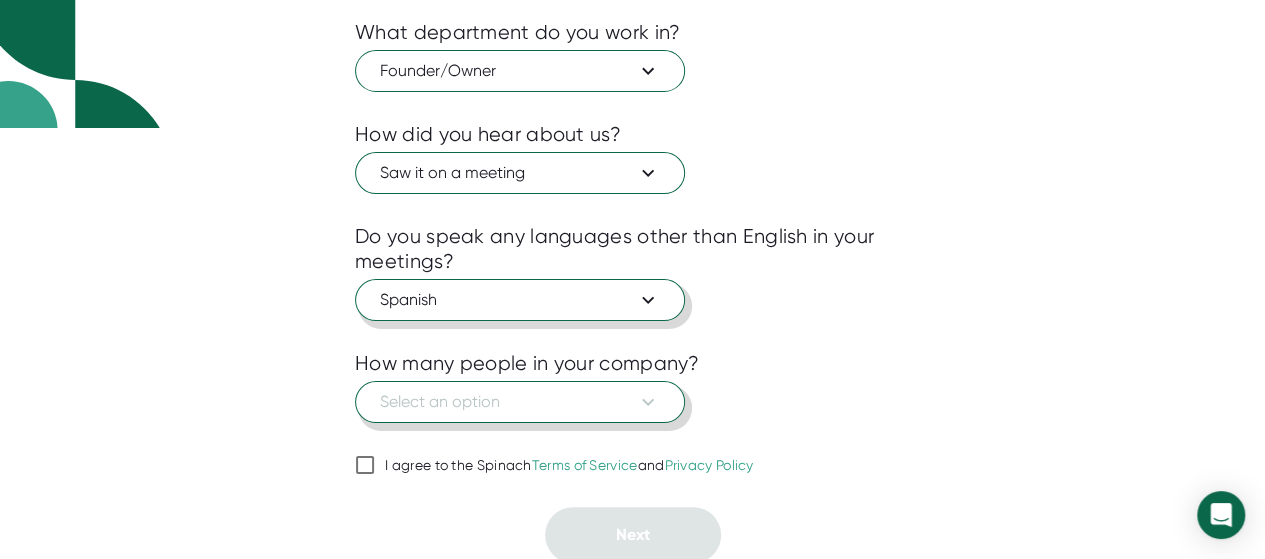 click 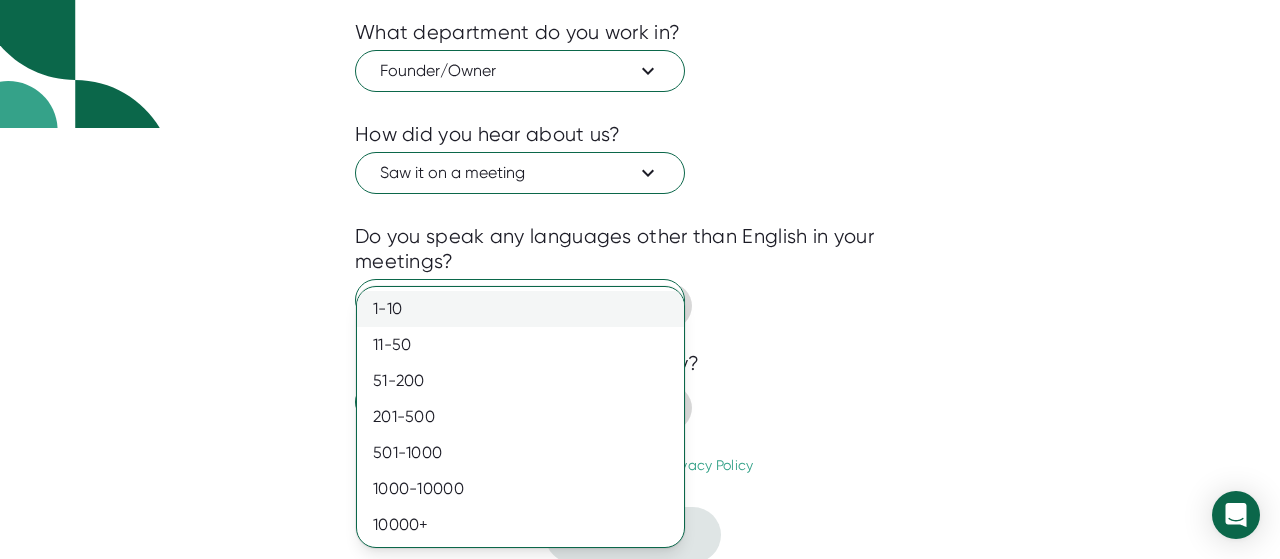 click on "1-10" at bounding box center [520, 309] 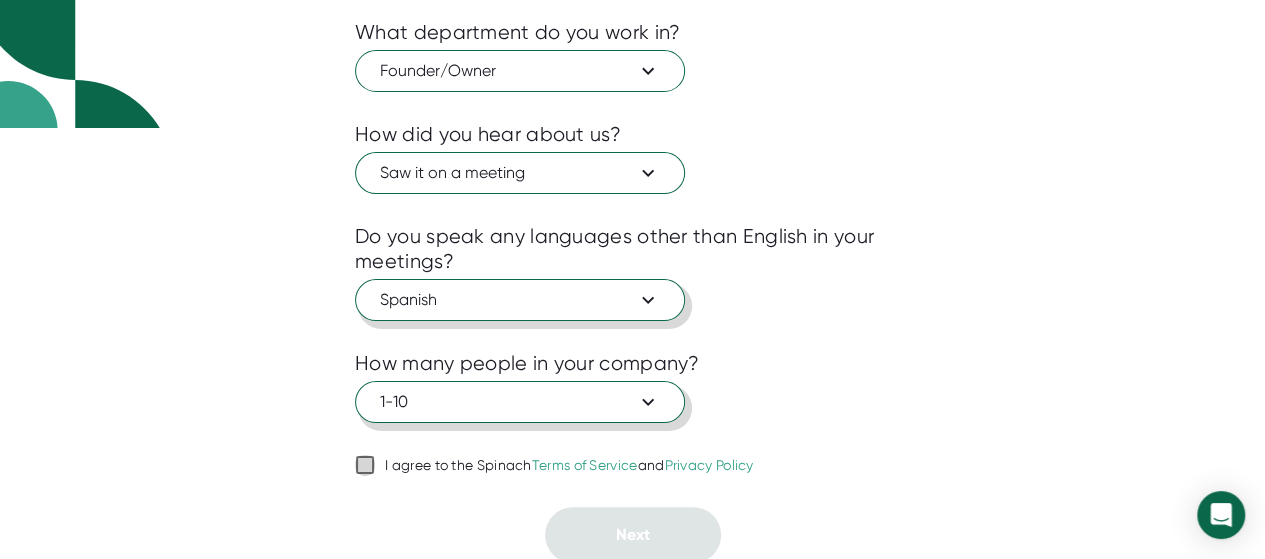 click on "I agree to the Spinach  Terms of Service  and  Privacy Policy" at bounding box center [365, 465] 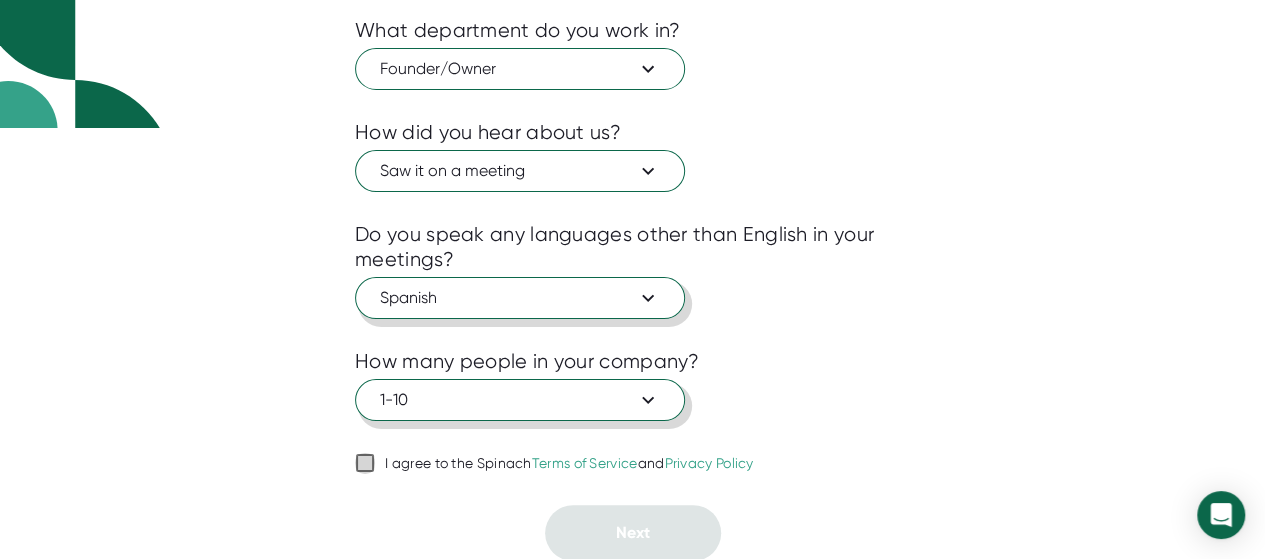 checkbox on "true" 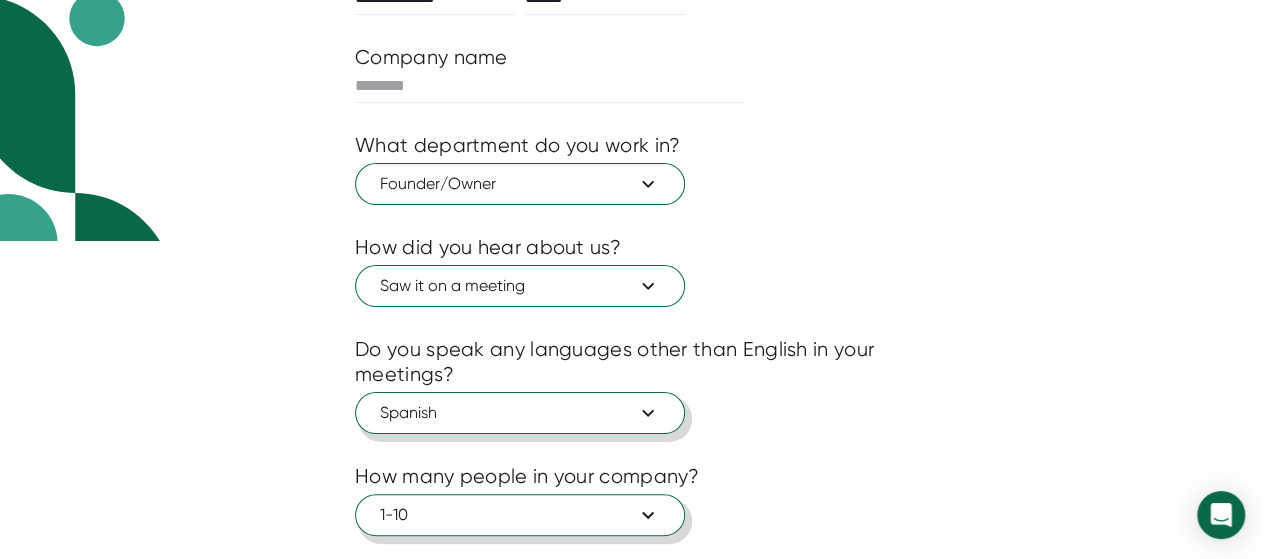 scroll, scrollTop: 271, scrollLeft: 0, axis: vertical 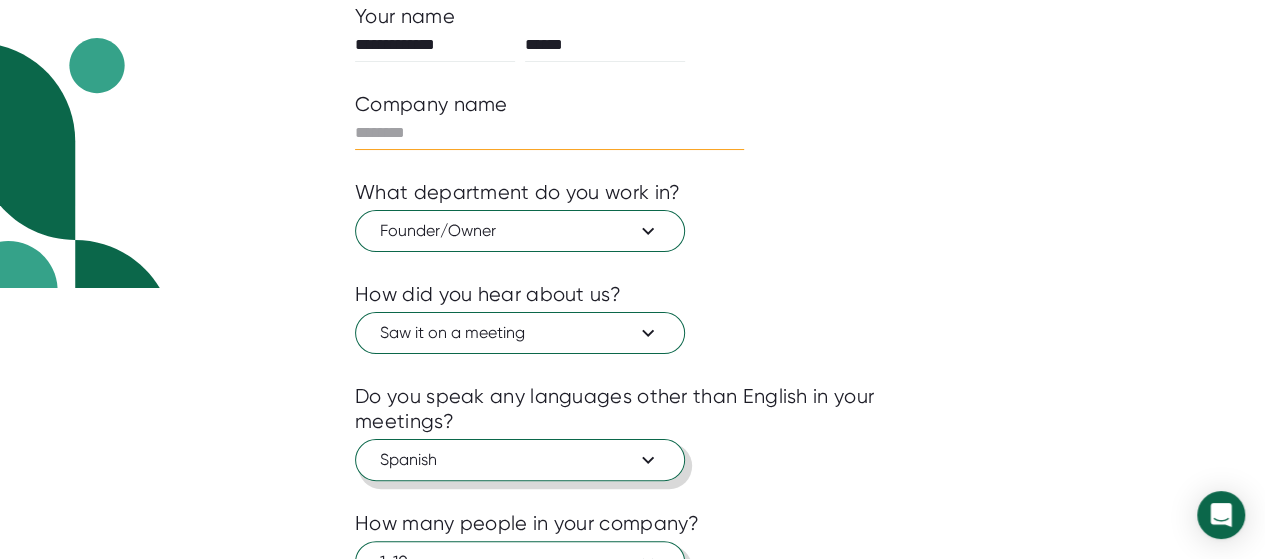 click at bounding box center [549, 133] 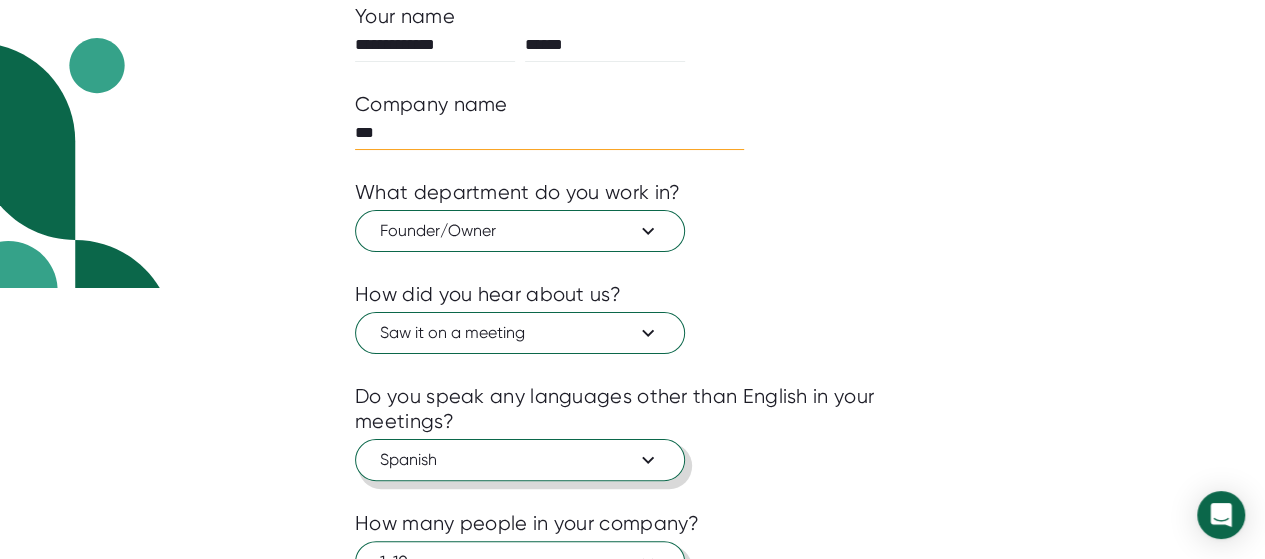type on "***" 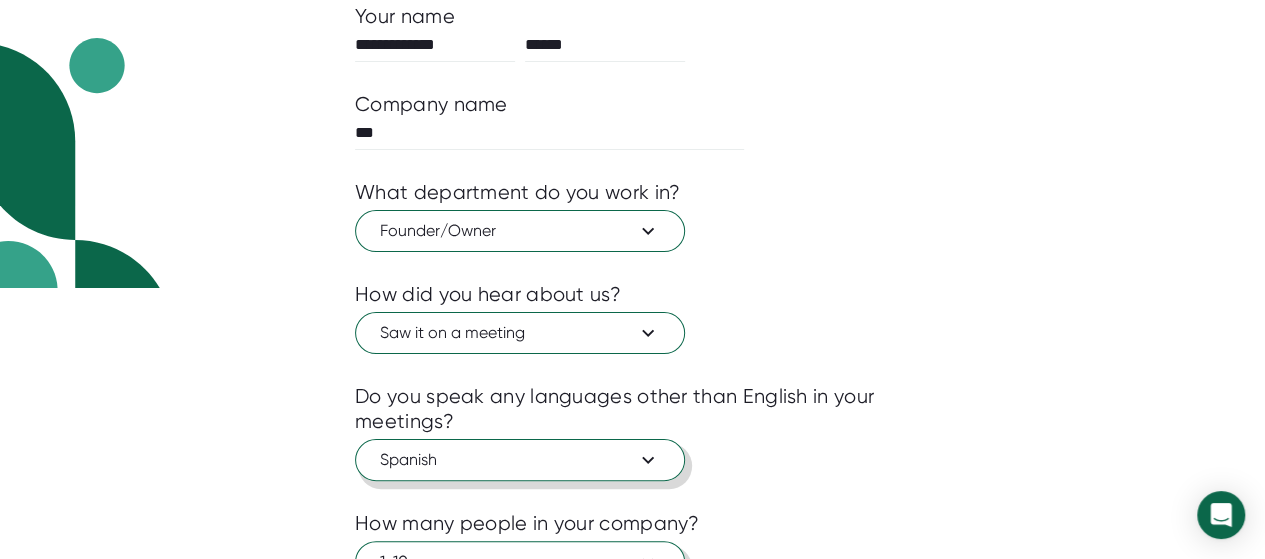 click on "Spanish" at bounding box center [632, 457] 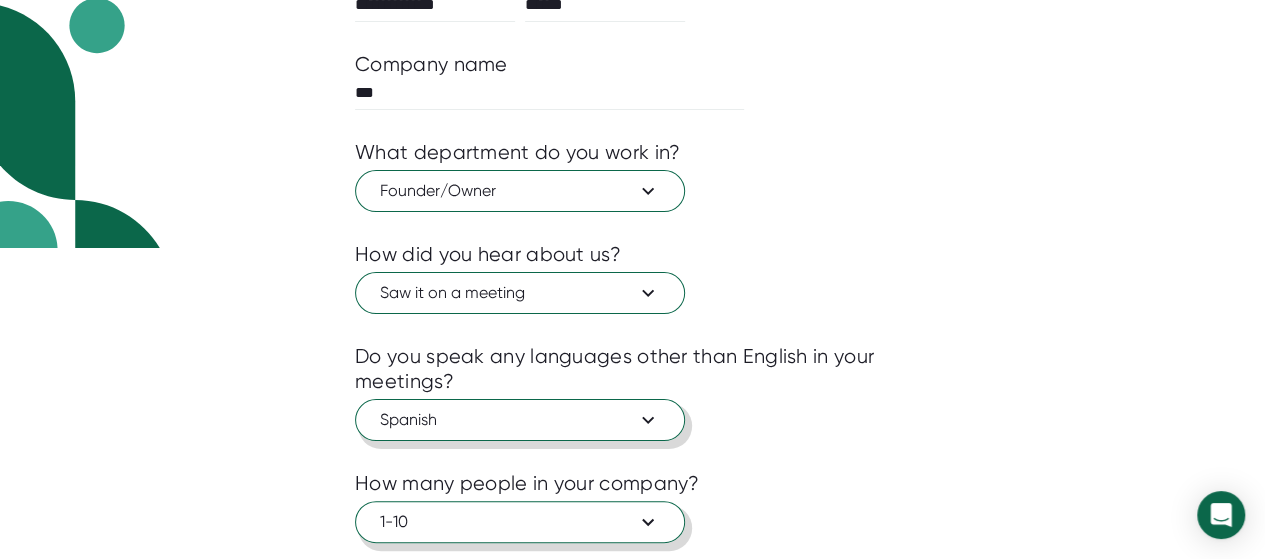 scroll, scrollTop: 431, scrollLeft: 0, axis: vertical 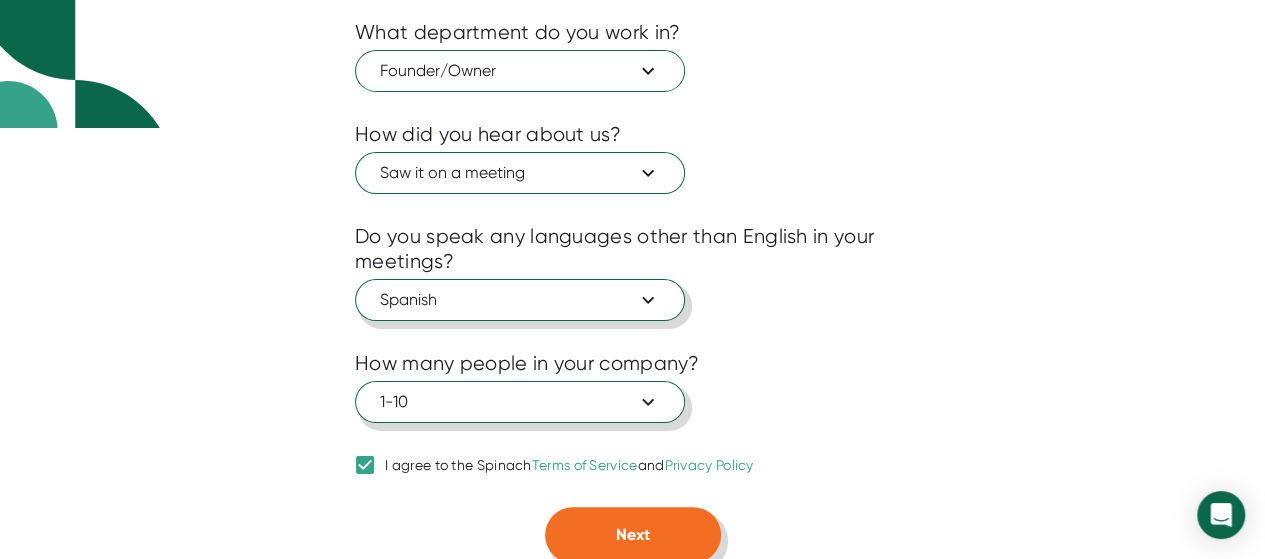 click on "Next" at bounding box center (633, 534) 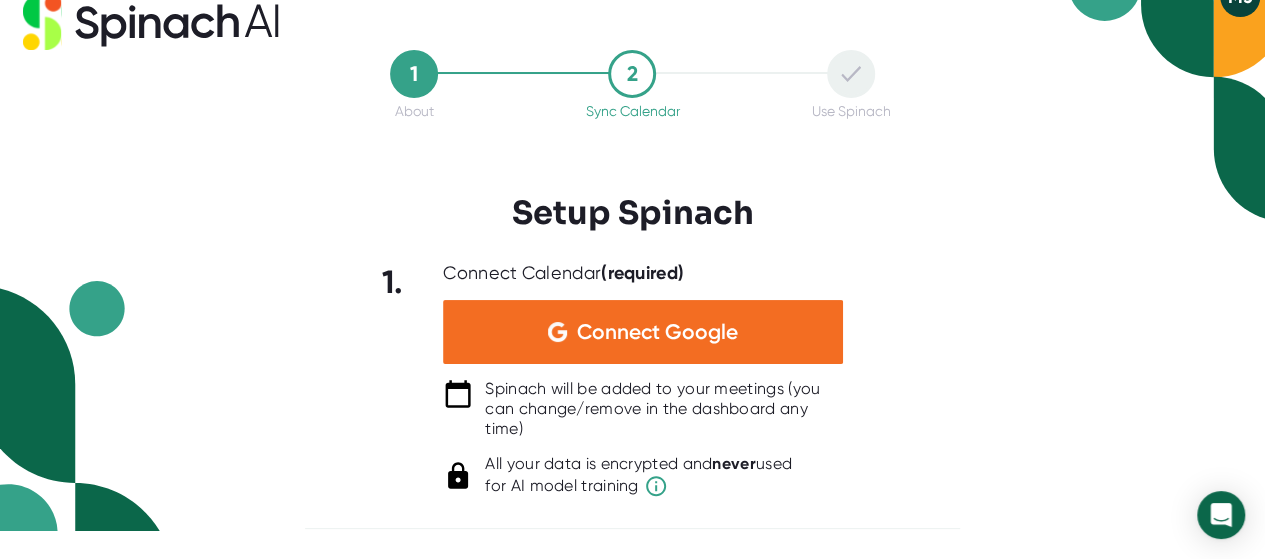 scroll, scrollTop: 26, scrollLeft: 0, axis: vertical 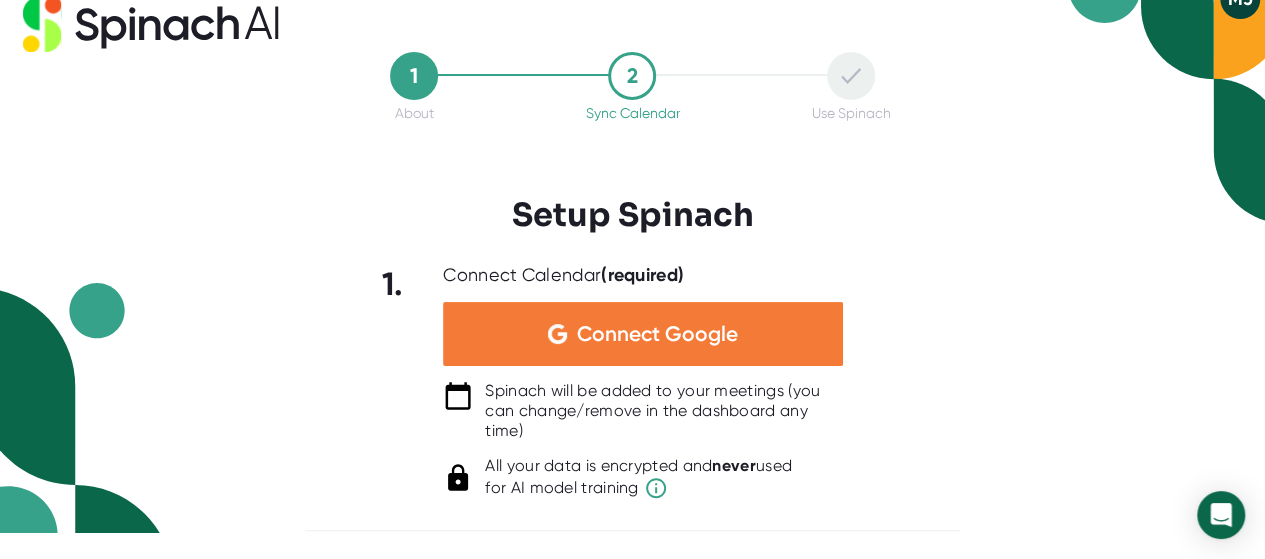 click on "Connect Google" at bounding box center [657, 334] 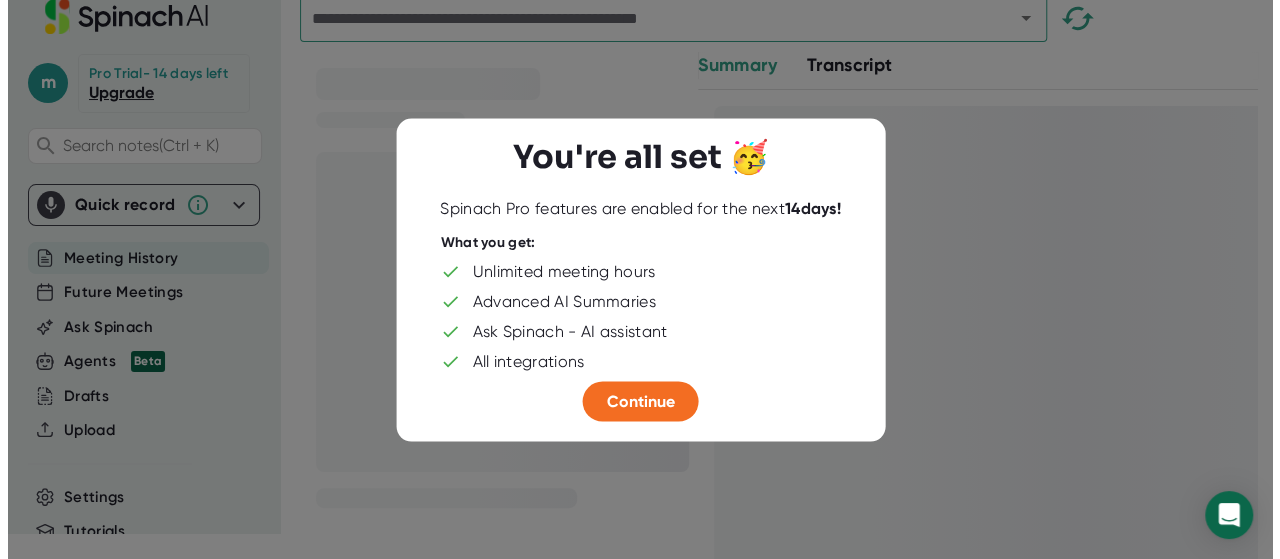 scroll, scrollTop: 0, scrollLeft: 0, axis: both 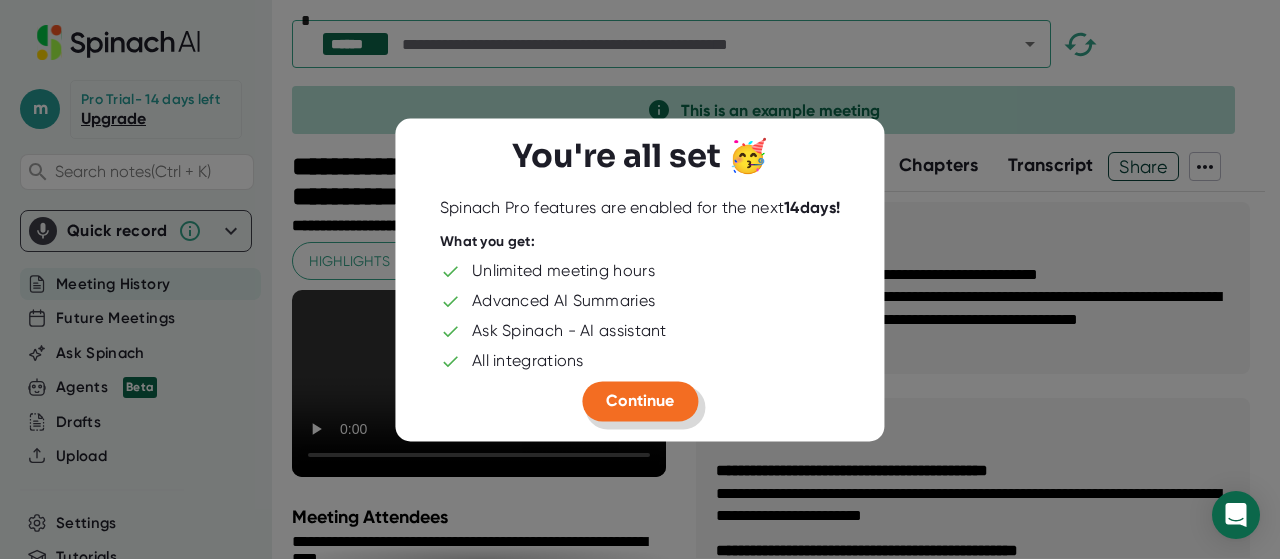 click on "Continue" at bounding box center (640, 400) 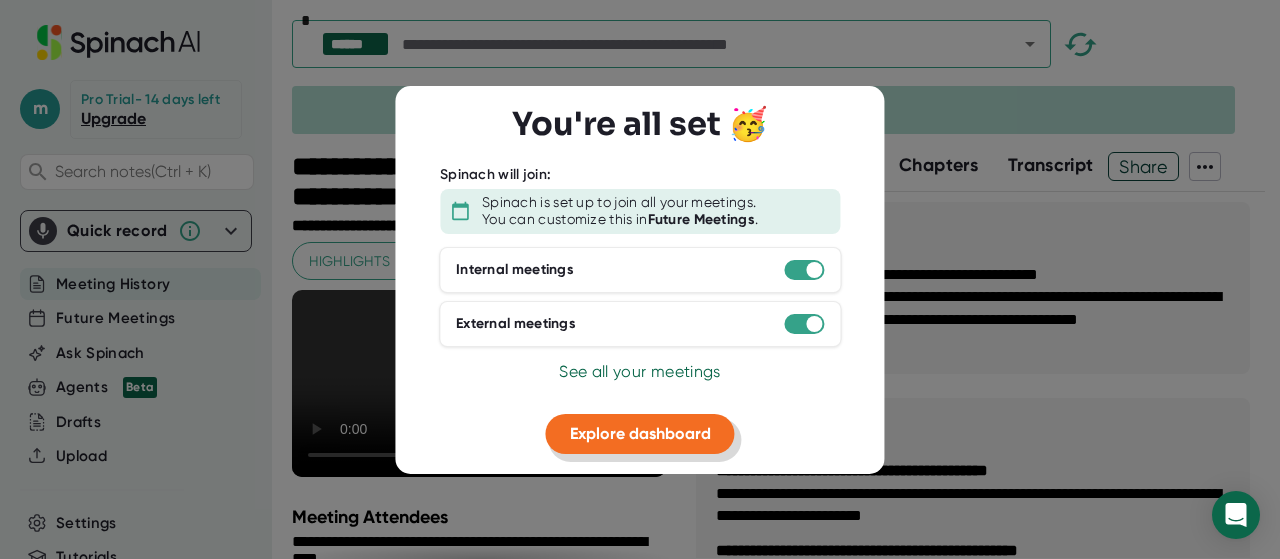 click on "Explore dashboard" at bounding box center [640, 433] 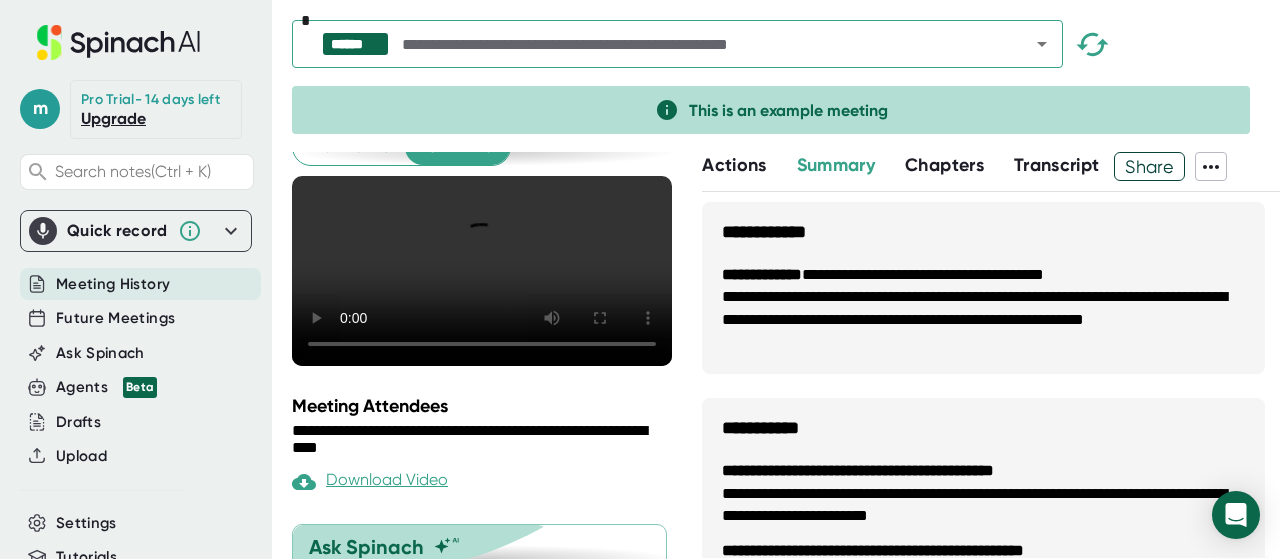 scroll, scrollTop: 137, scrollLeft: 0, axis: vertical 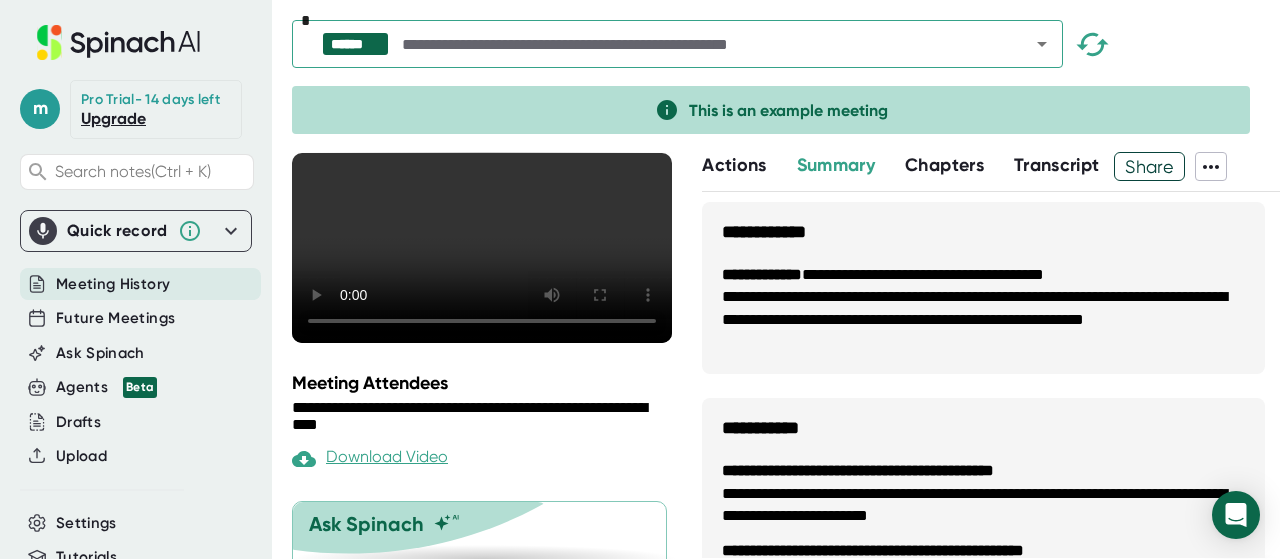 click on "Actions" at bounding box center [734, 165] 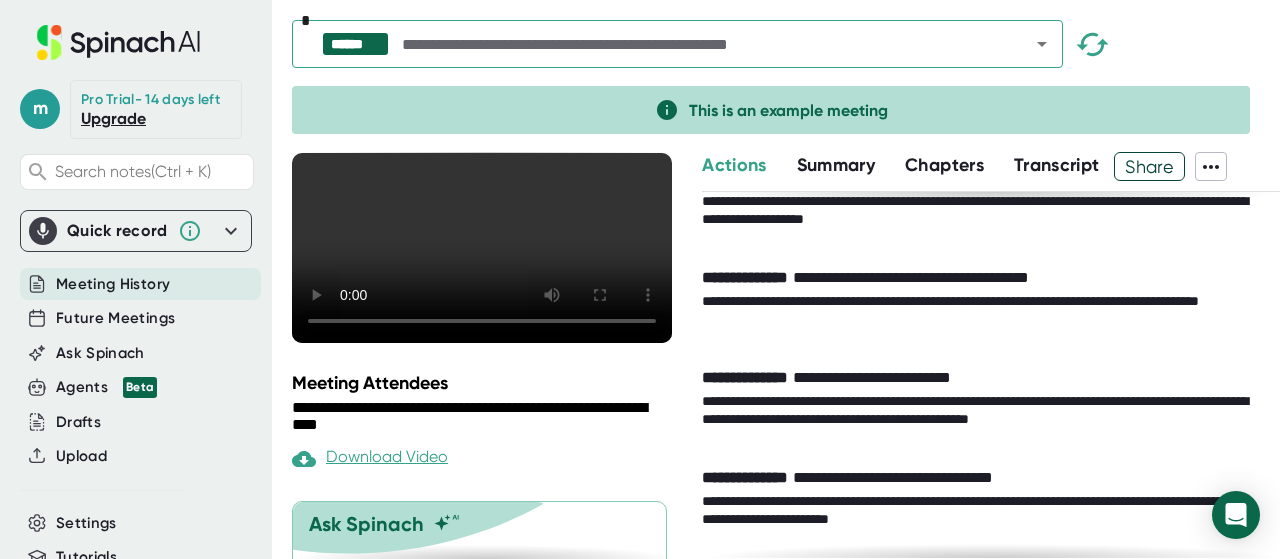 scroll, scrollTop: 201, scrollLeft: 0, axis: vertical 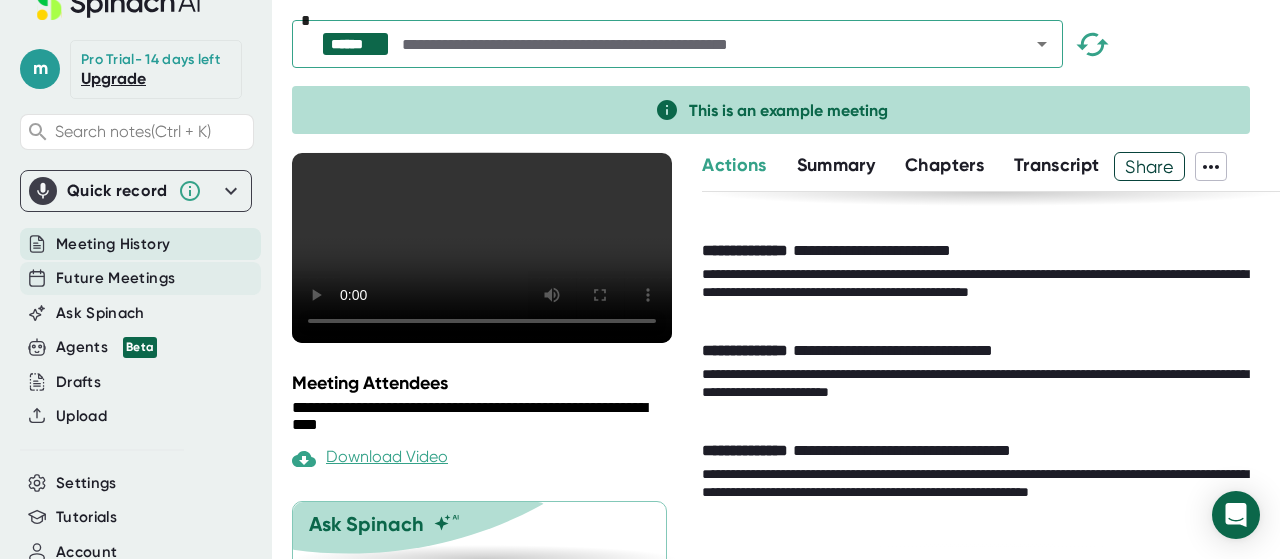 click on "Future Meetings" at bounding box center (140, 278) 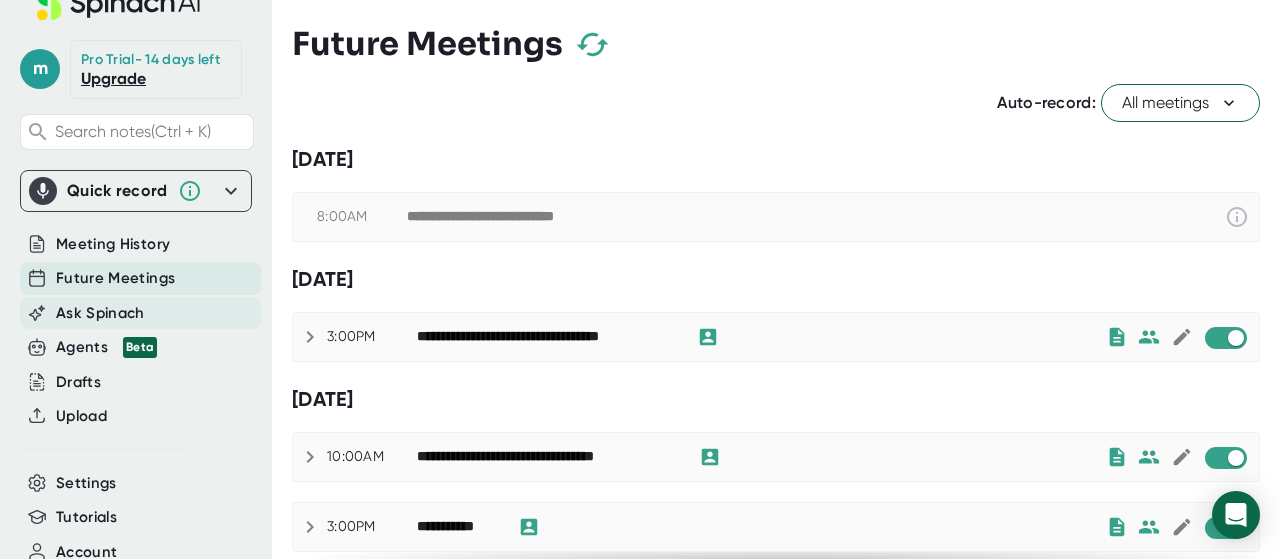 click on "Ask Spinach" at bounding box center (140, 313) 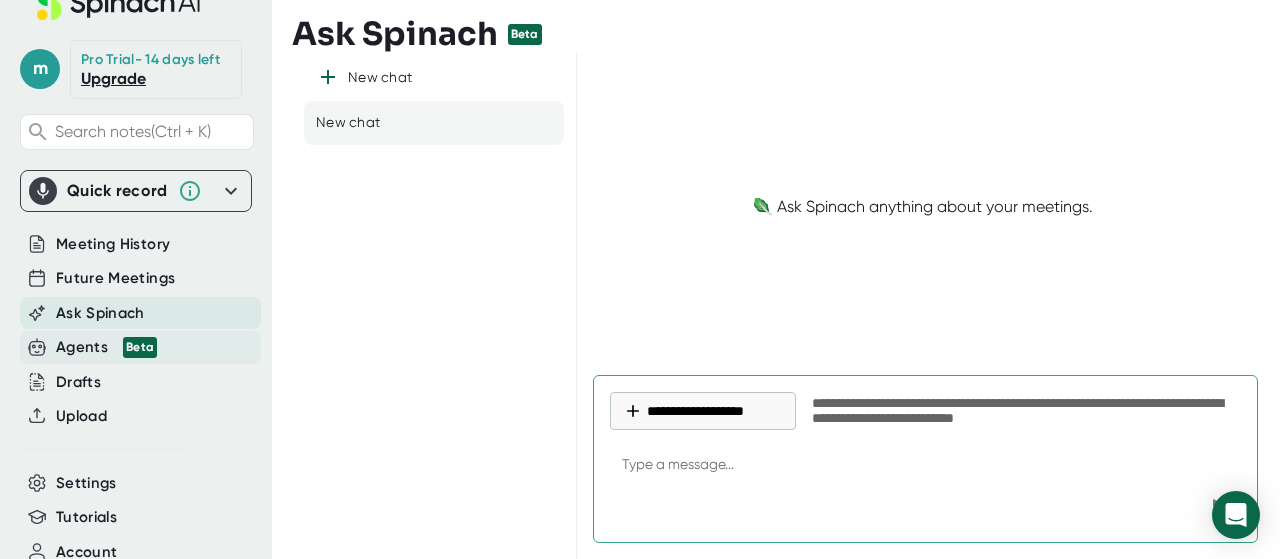 type on "x" 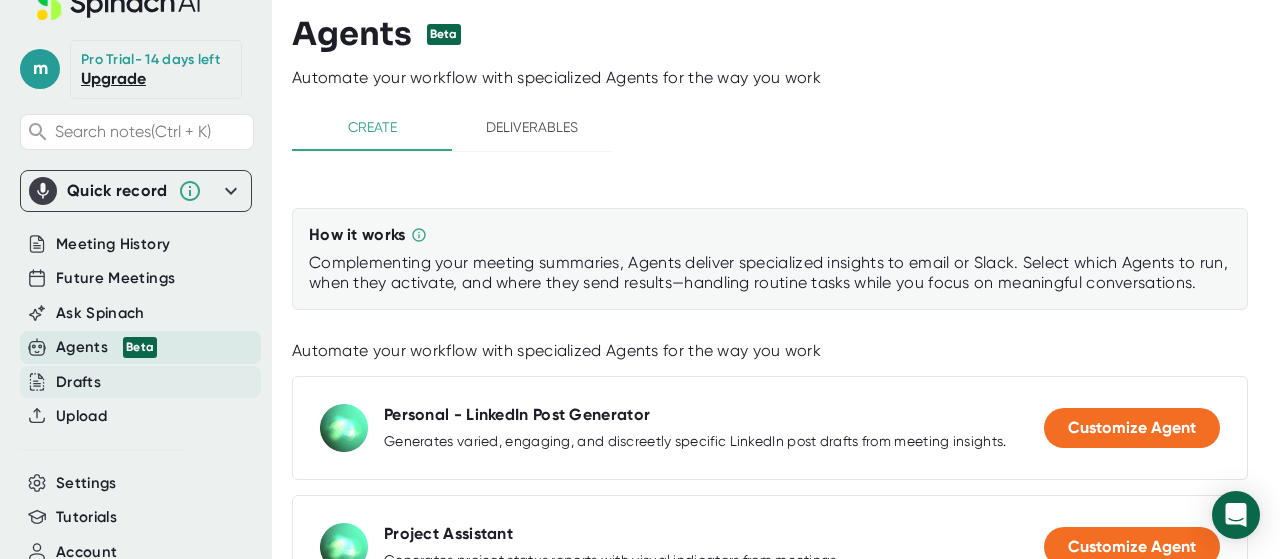 click on "Drafts" at bounding box center (78, 382) 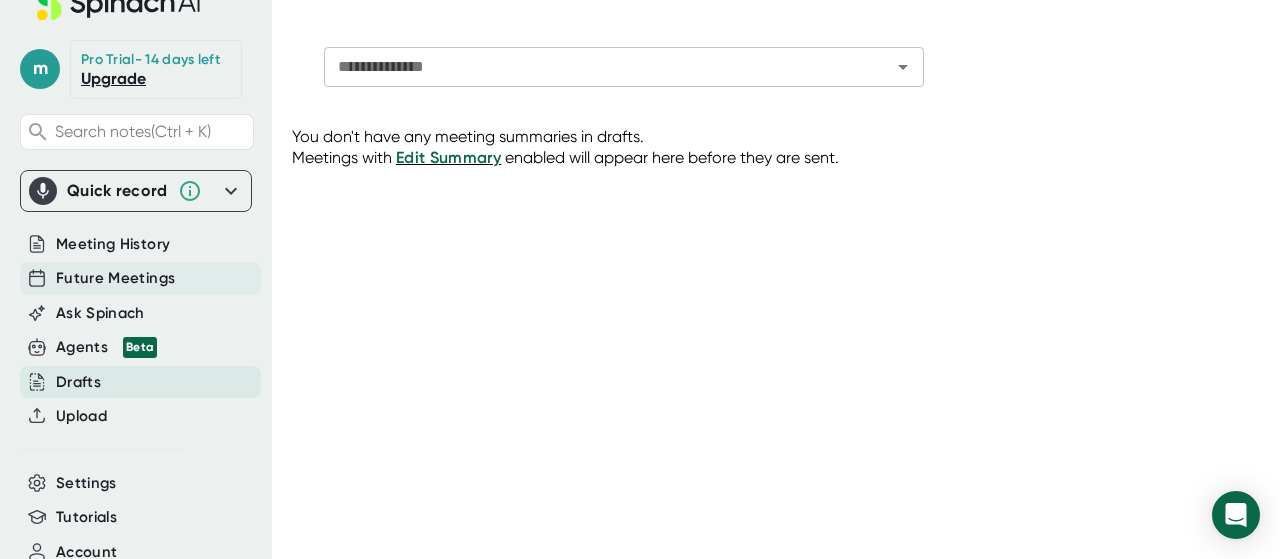 click on "Future Meetings" at bounding box center [115, 278] 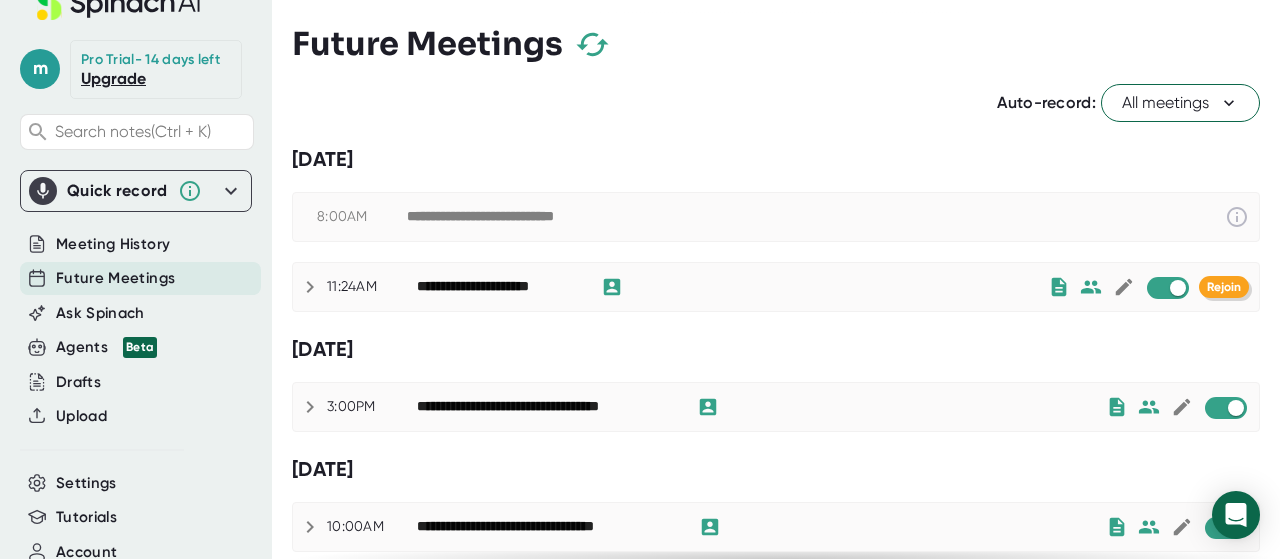 click on "Rejoin" at bounding box center (1224, 287) 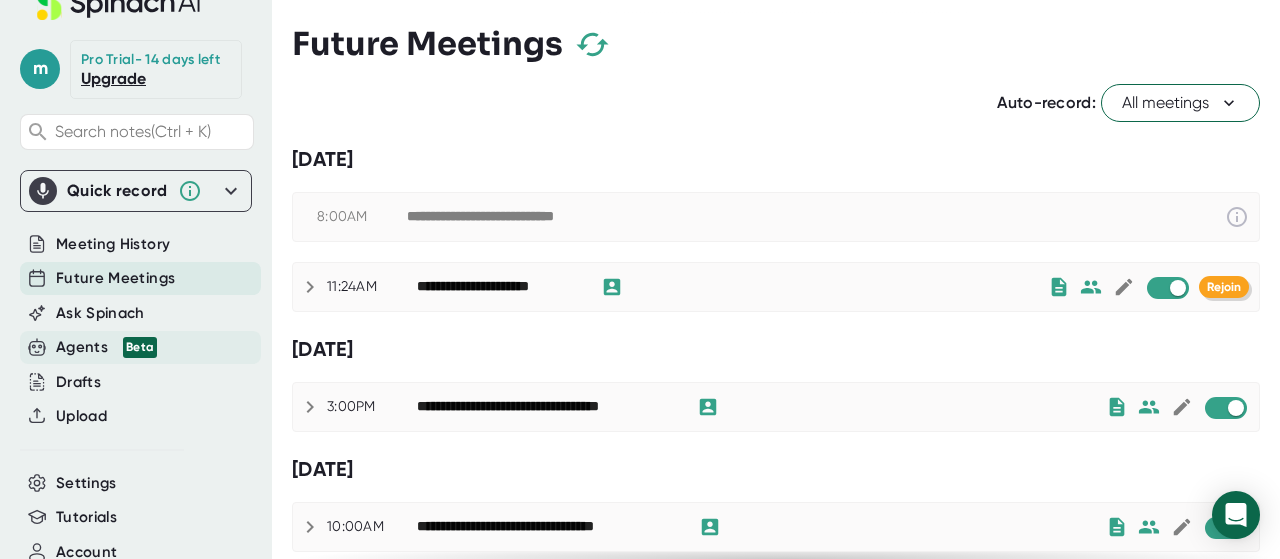 click on "Agents   Beta" at bounding box center (106, 347) 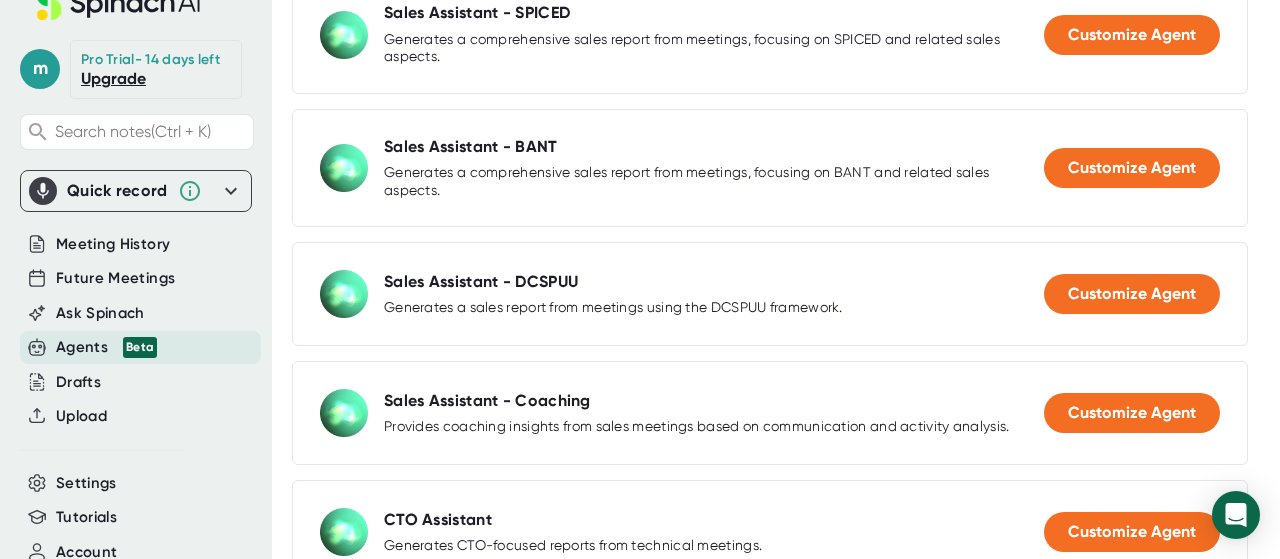 scroll, scrollTop: 1906, scrollLeft: 0, axis: vertical 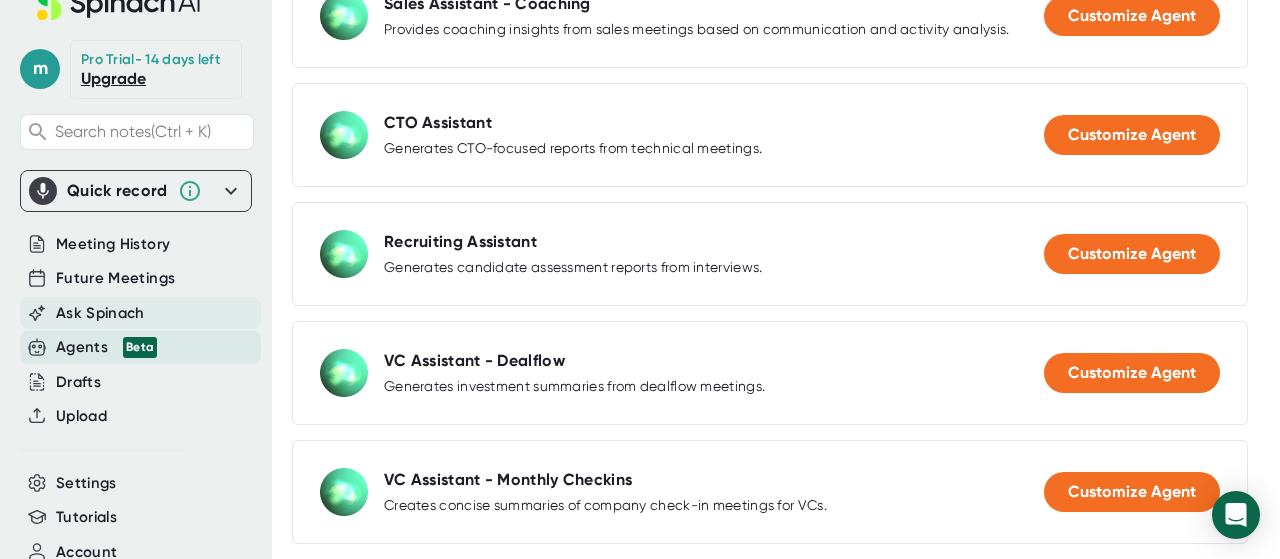 click on "Ask Spinach" at bounding box center (100, 313) 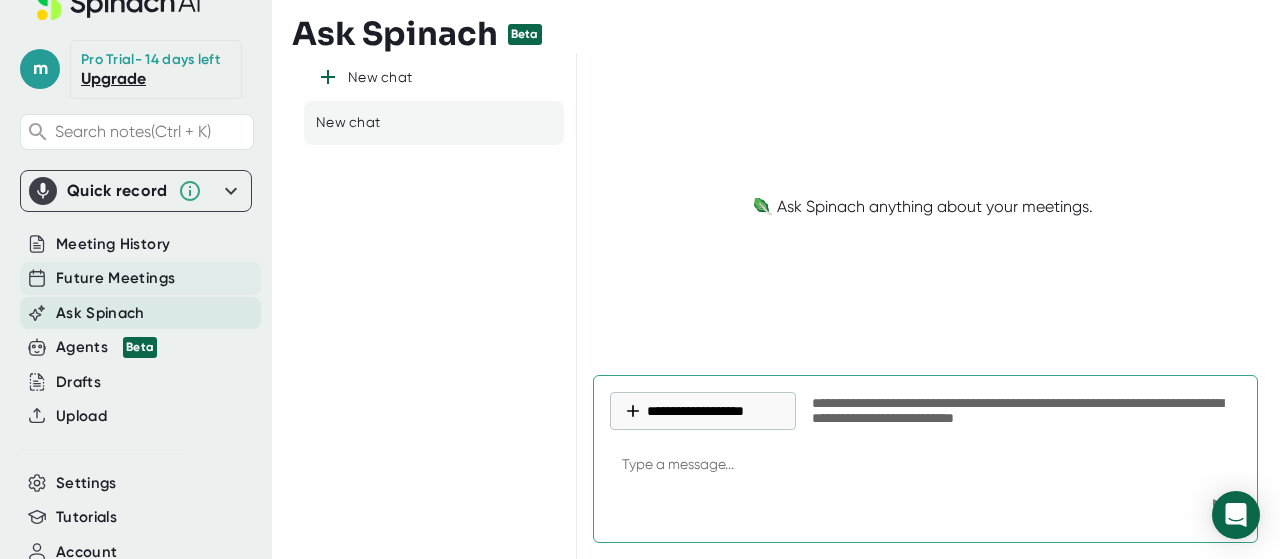 type on "x" 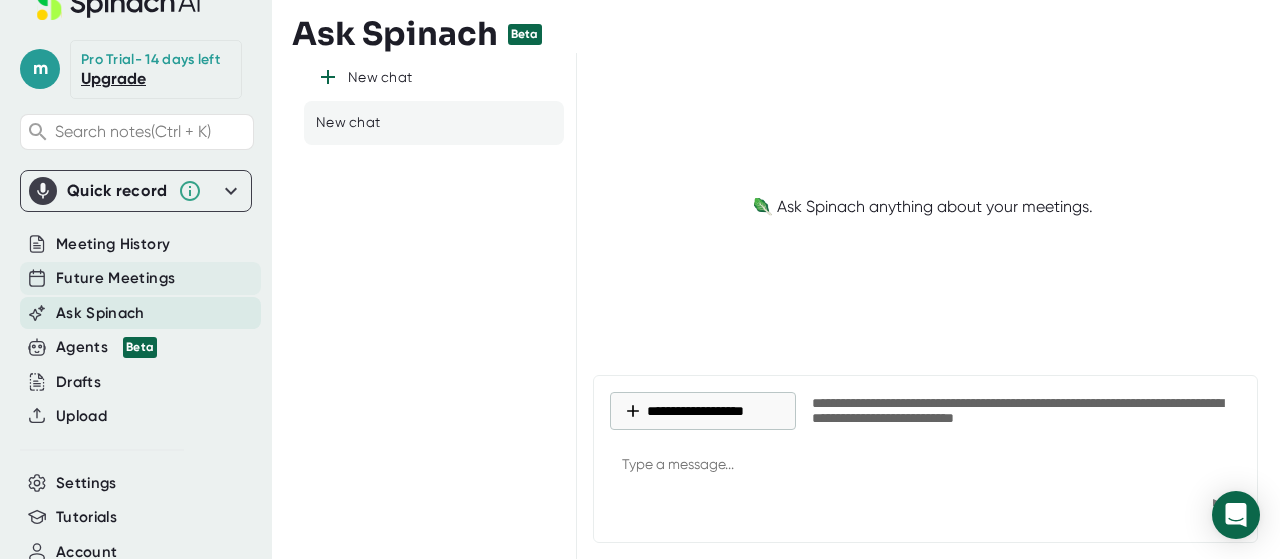 click on "Future Meetings" at bounding box center [115, 278] 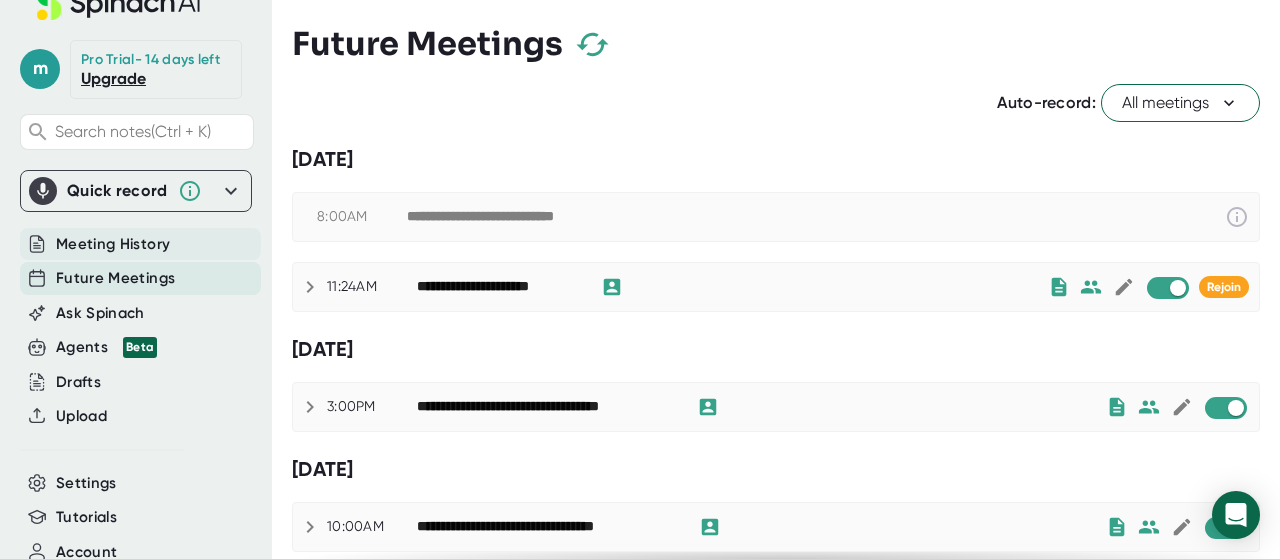 click on "Meeting History" at bounding box center (113, 244) 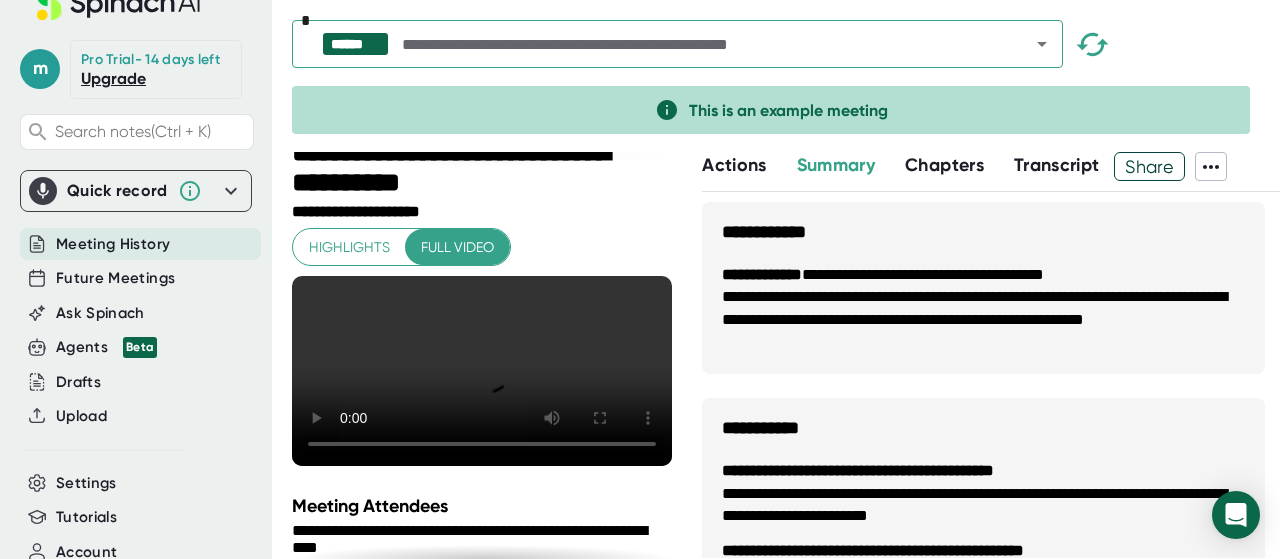 scroll, scrollTop: 8, scrollLeft: 0, axis: vertical 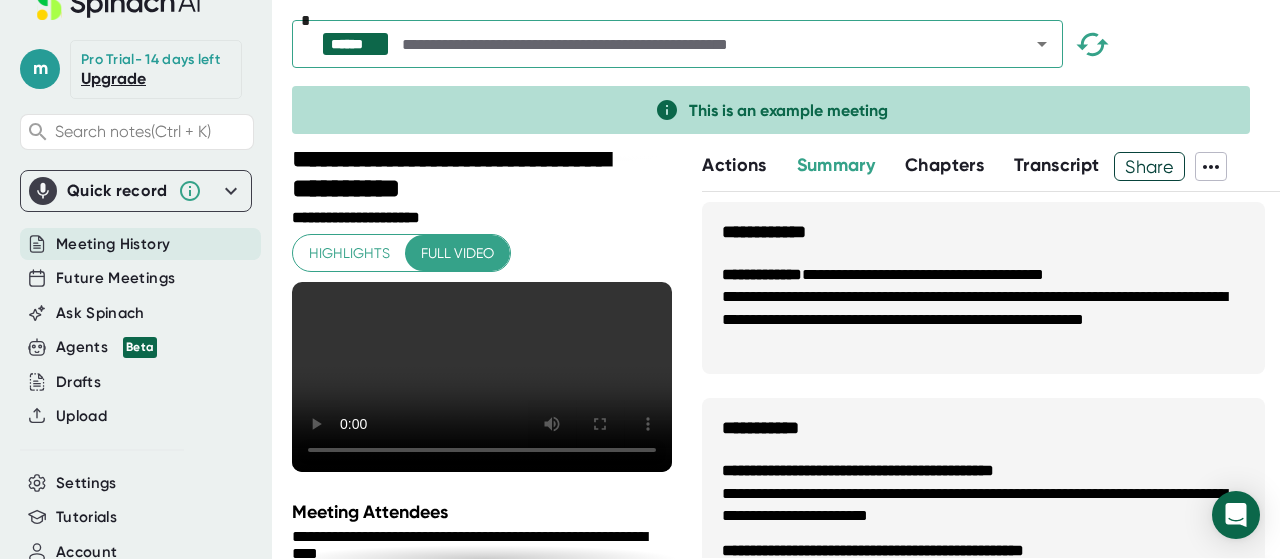 click on "****** *" at bounding box center (786, 49) 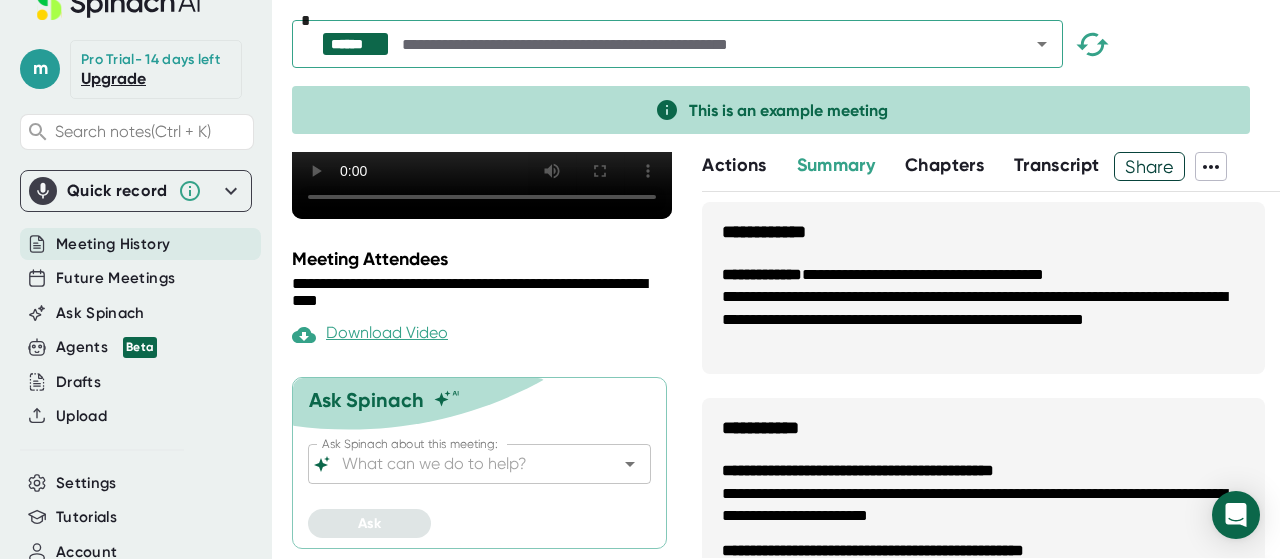 scroll, scrollTop: 64, scrollLeft: 0, axis: vertical 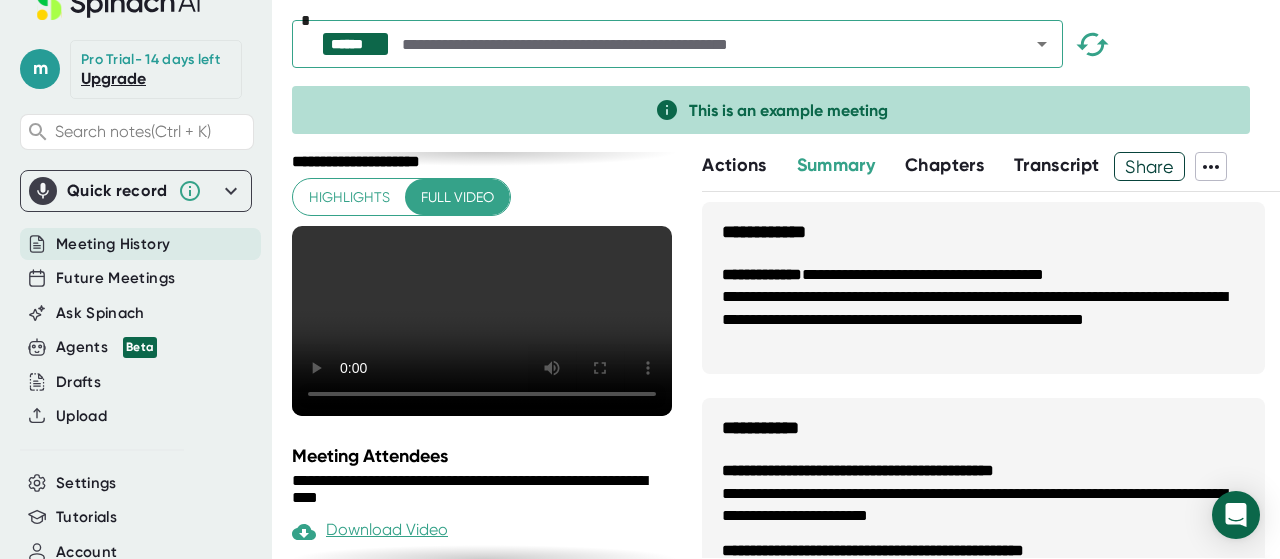 click 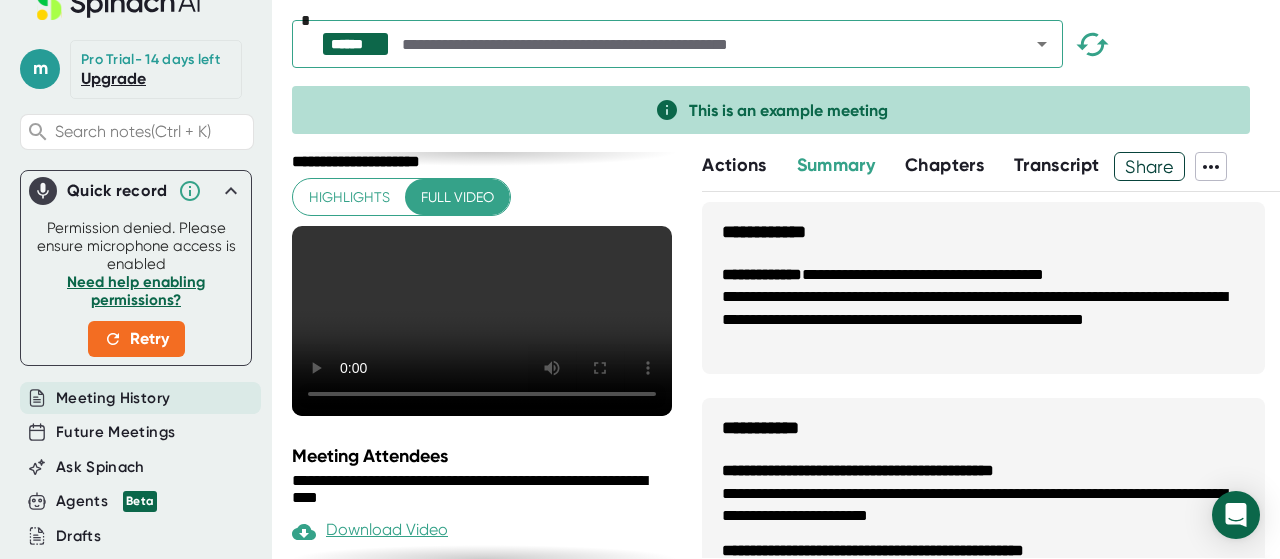 click on "Need help enabling permissions?" at bounding box center [136, 291] 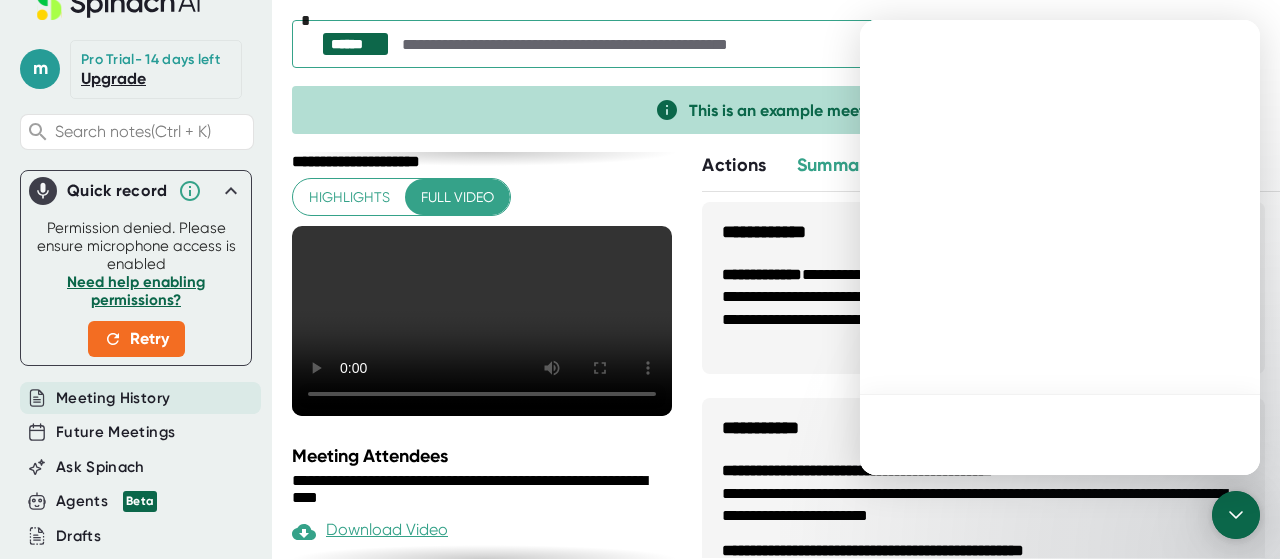 scroll, scrollTop: 0, scrollLeft: 0, axis: both 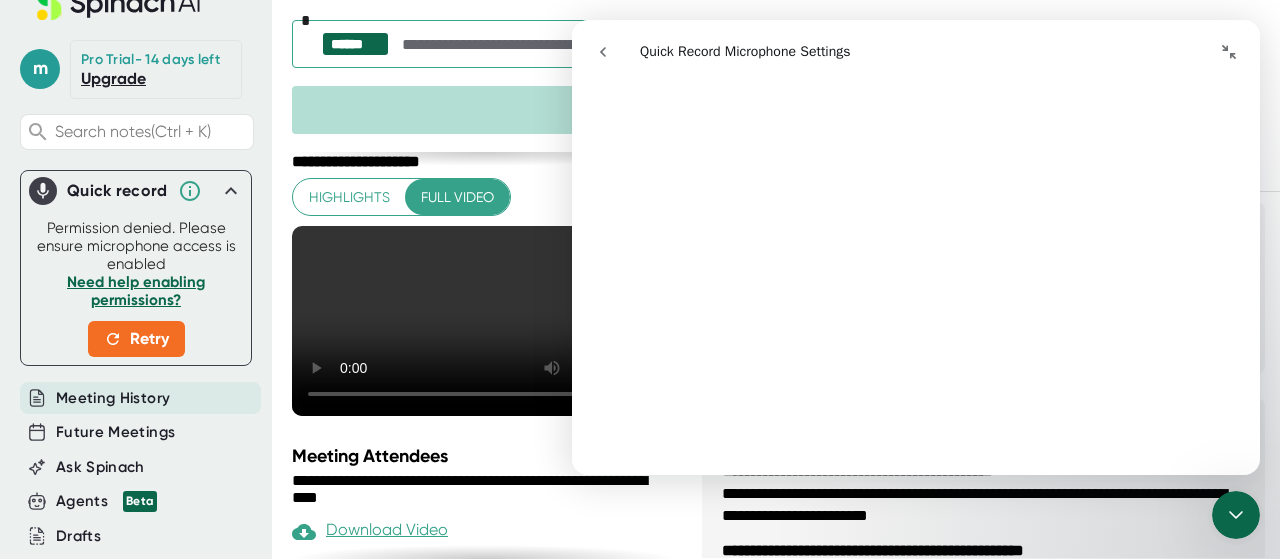 click 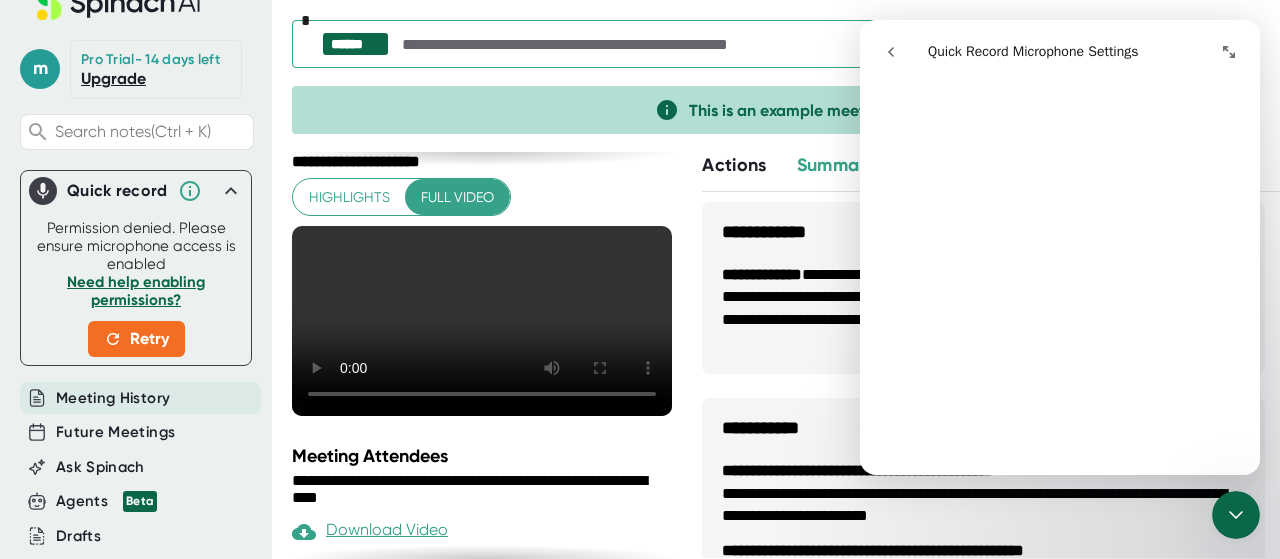 scroll, scrollTop: 546, scrollLeft: 0, axis: vertical 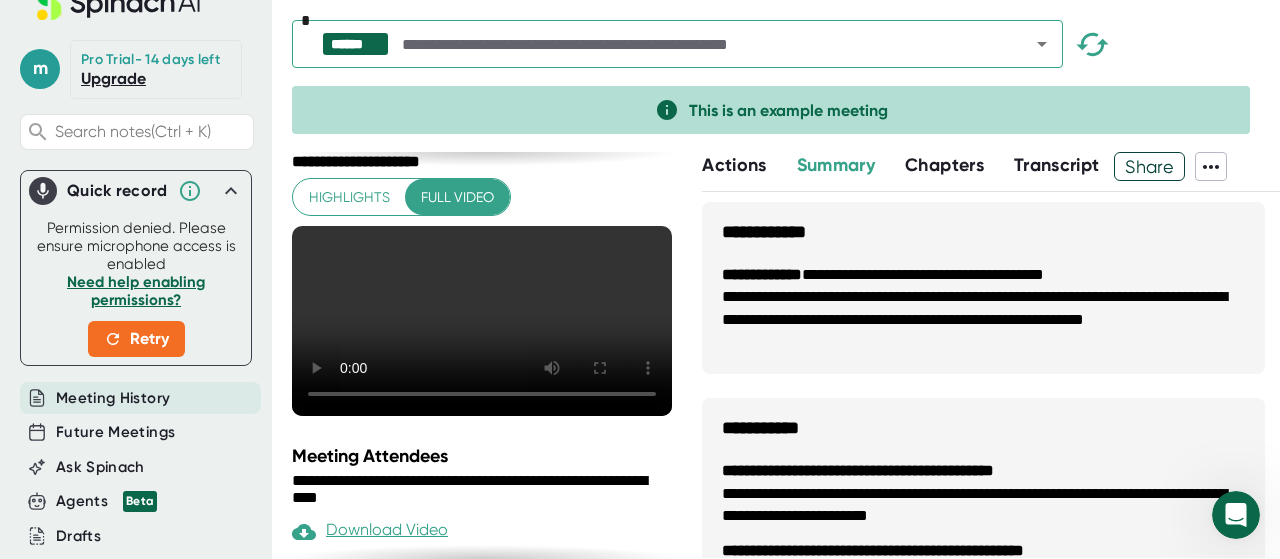 click 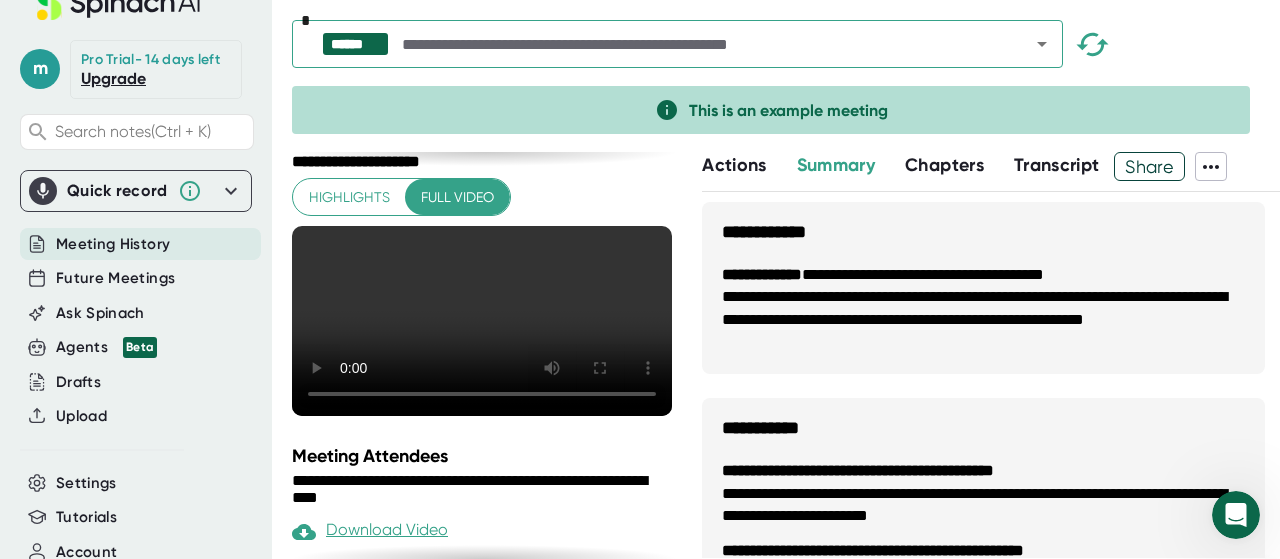 click on "Highlights Full video" at bounding box center (482, 299) 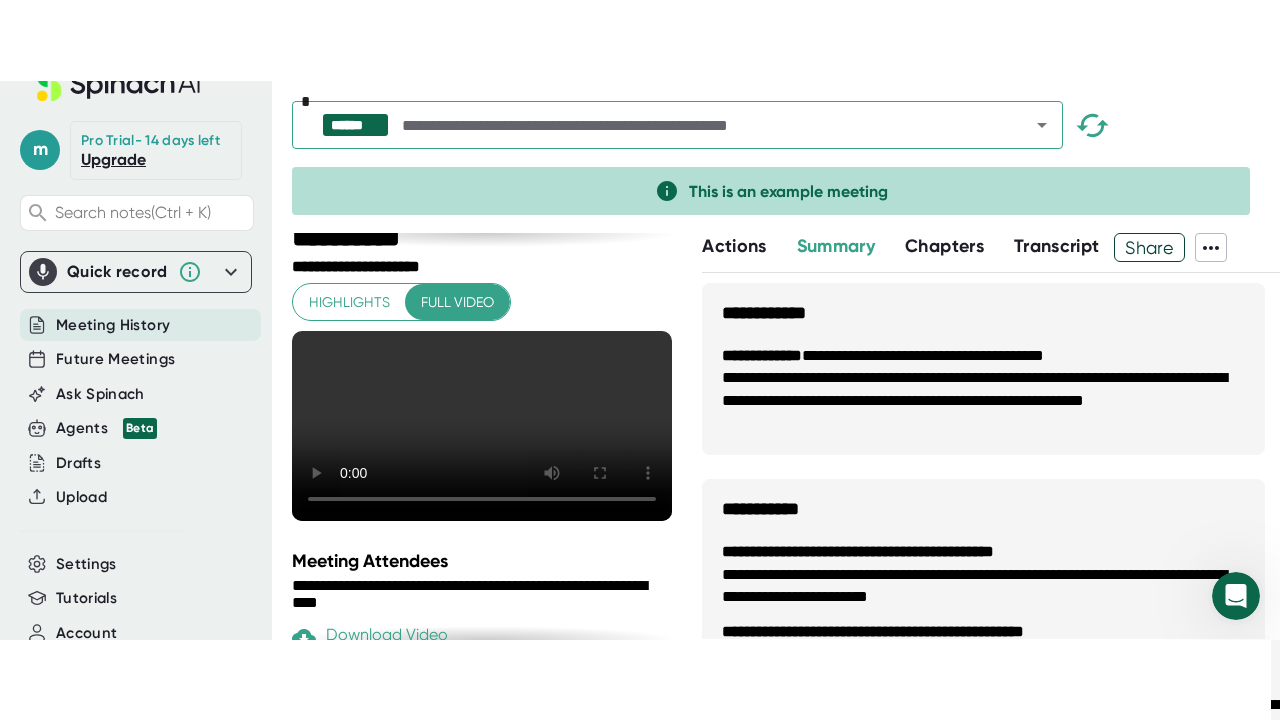 scroll, scrollTop: 80, scrollLeft: 0, axis: vertical 